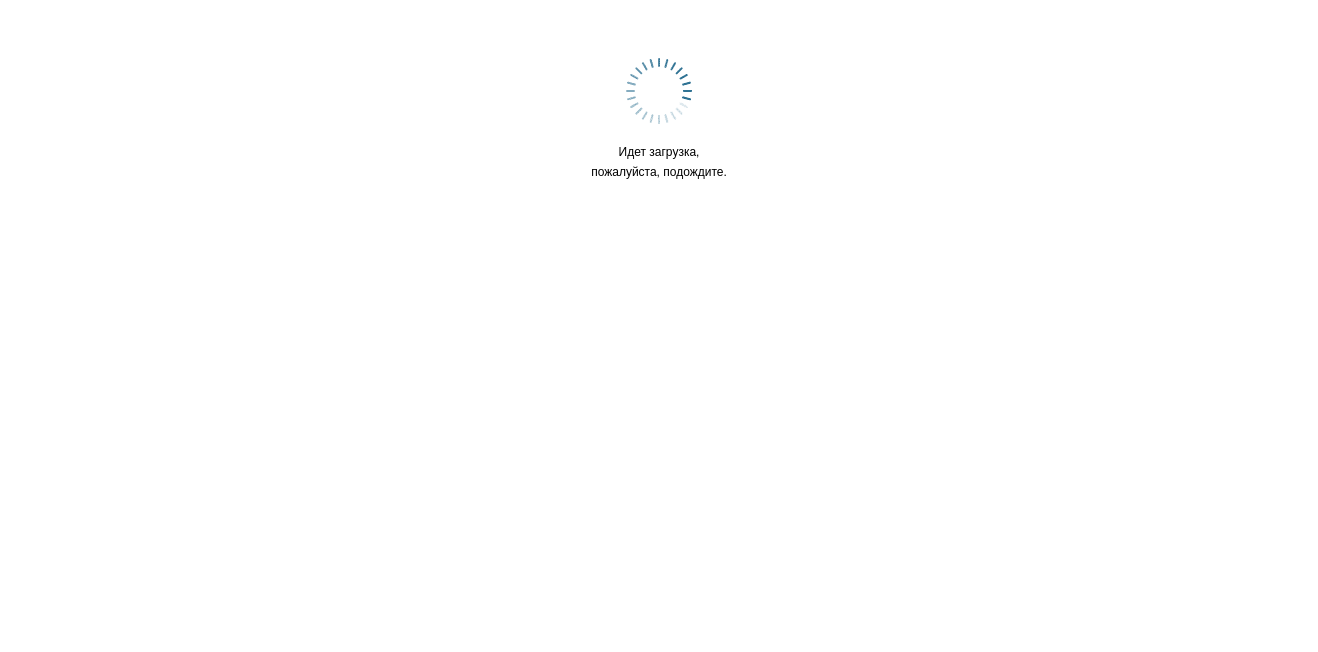 scroll, scrollTop: 0, scrollLeft: 0, axis: both 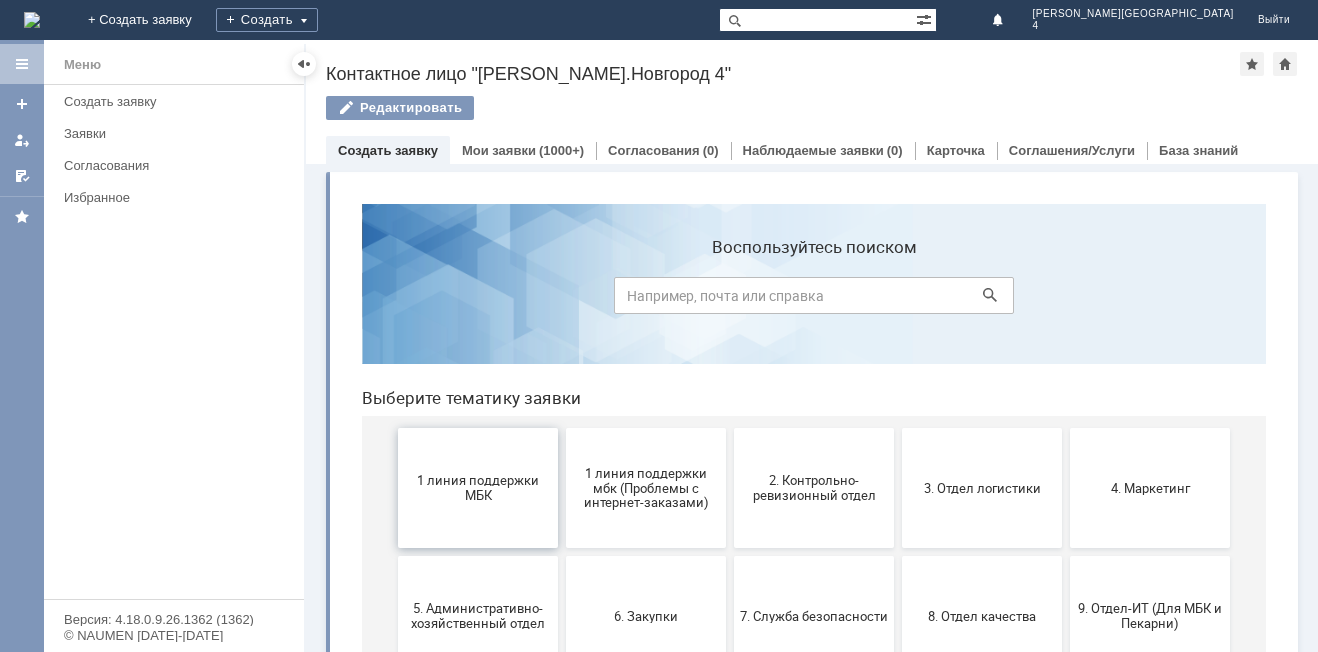 click on "1 линия поддержки МБК" at bounding box center (478, 488) 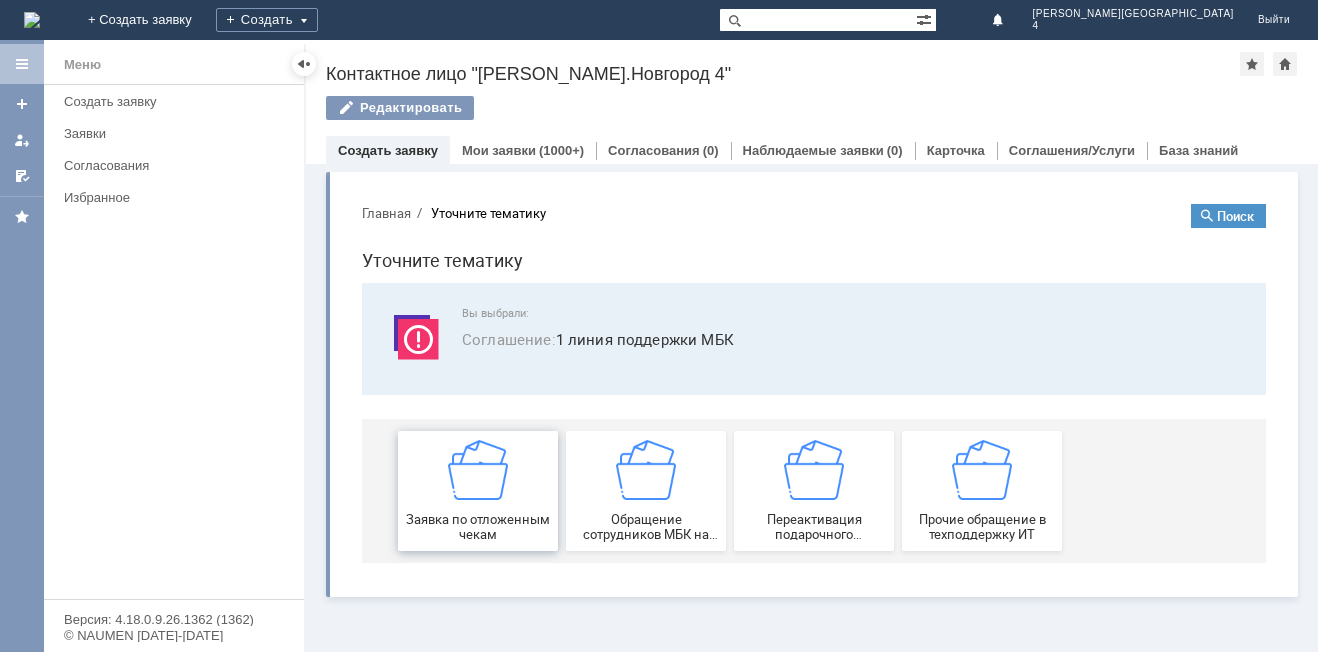 click at bounding box center [478, 470] 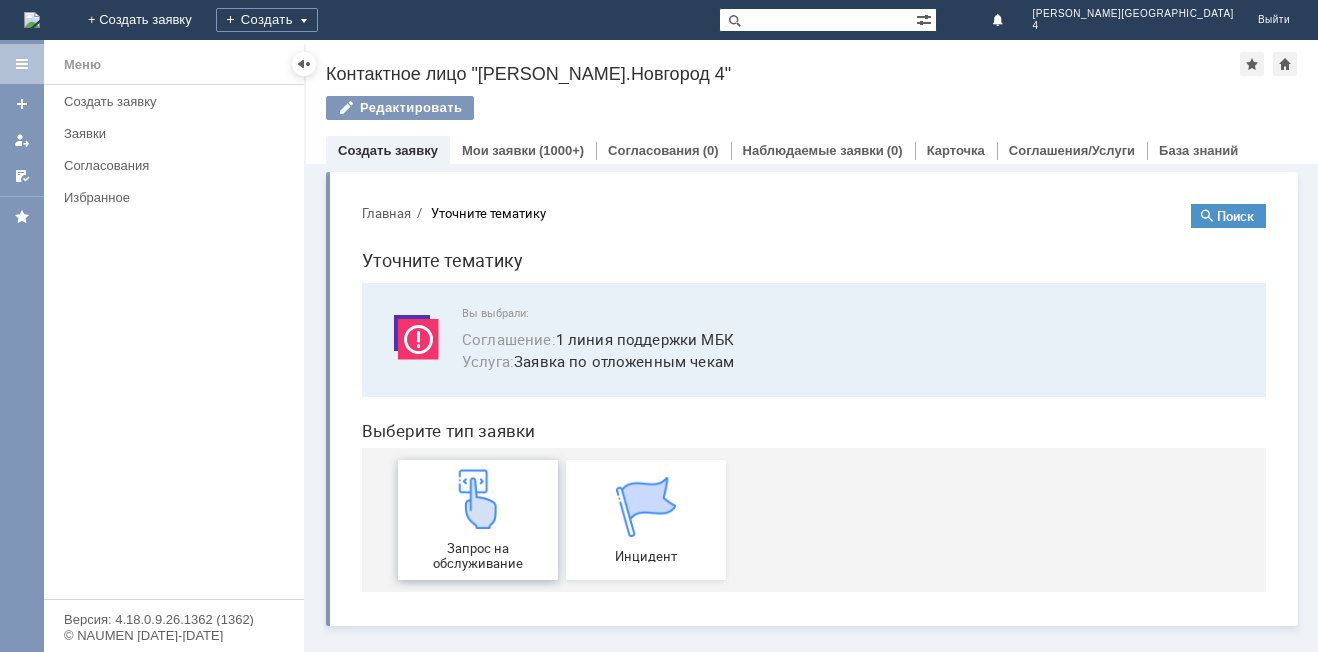 click at bounding box center [478, 499] 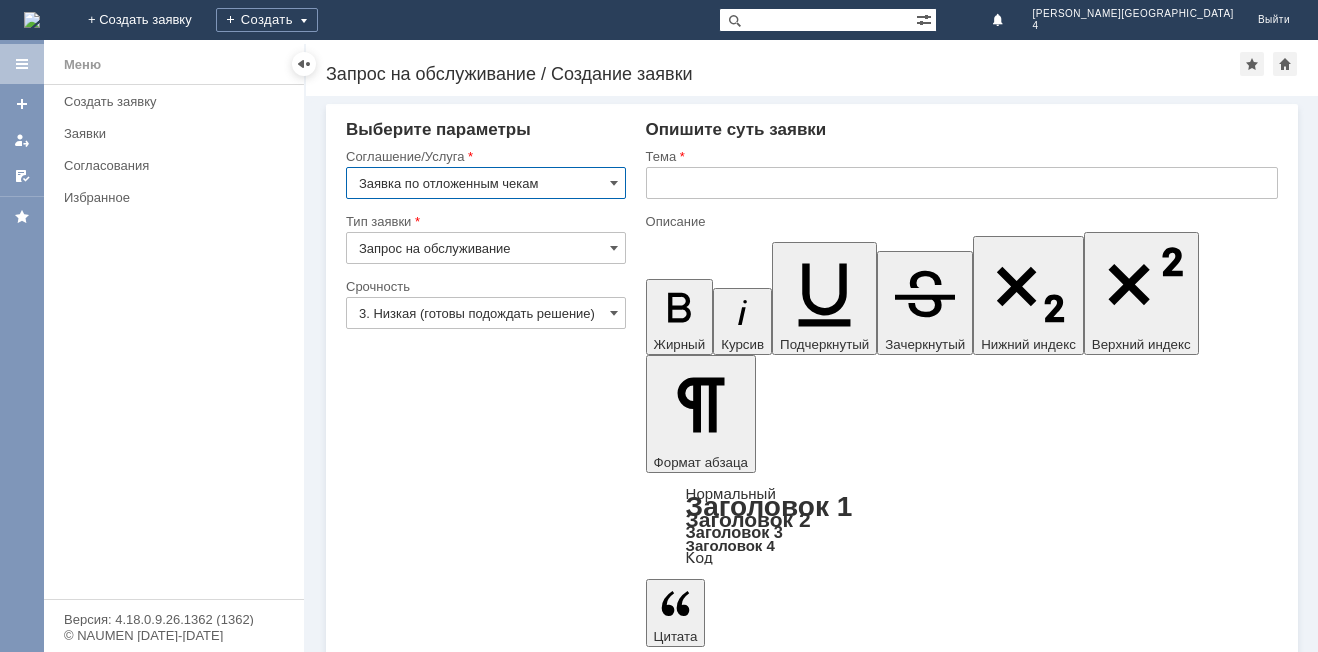 scroll, scrollTop: 0, scrollLeft: 0, axis: both 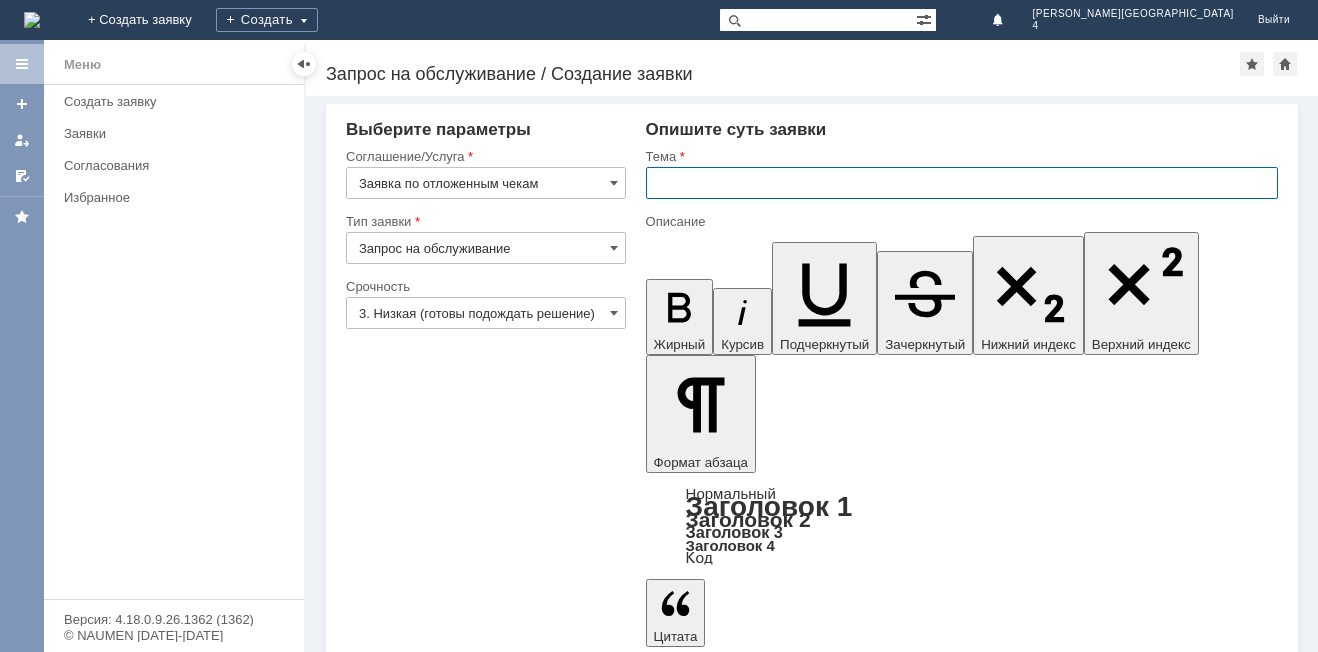 click at bounding box center (962, 183) 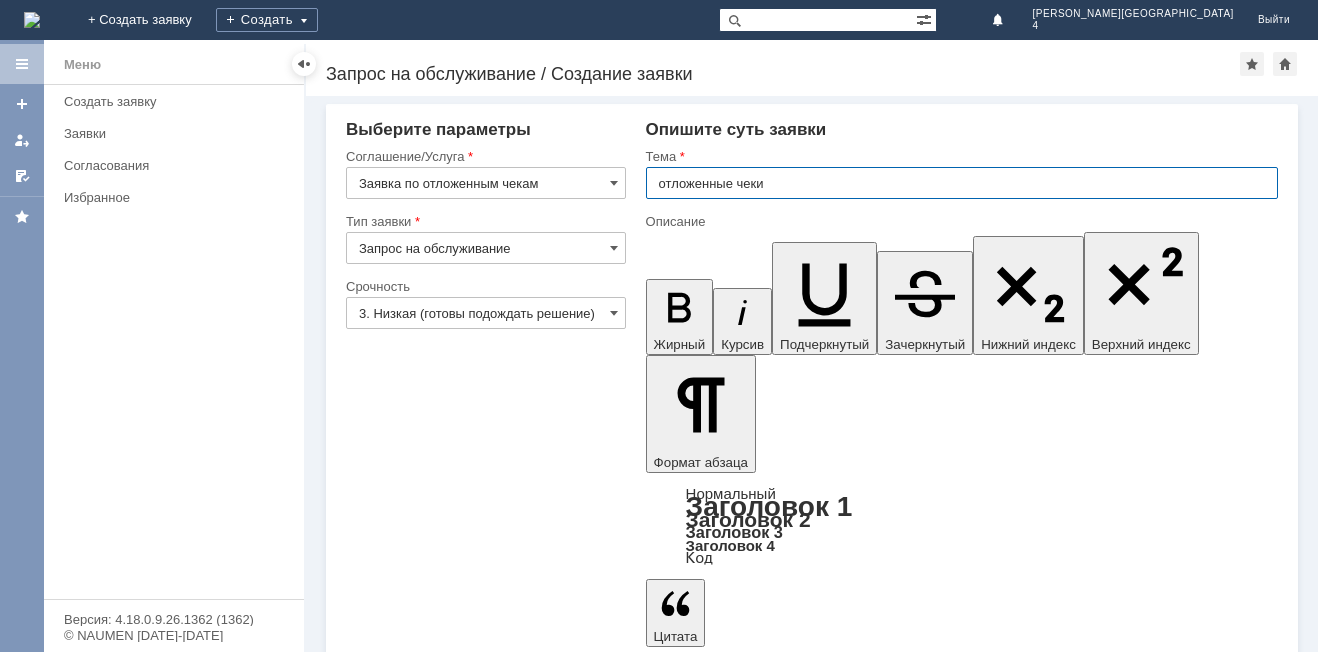 type on "отложенные чеки" 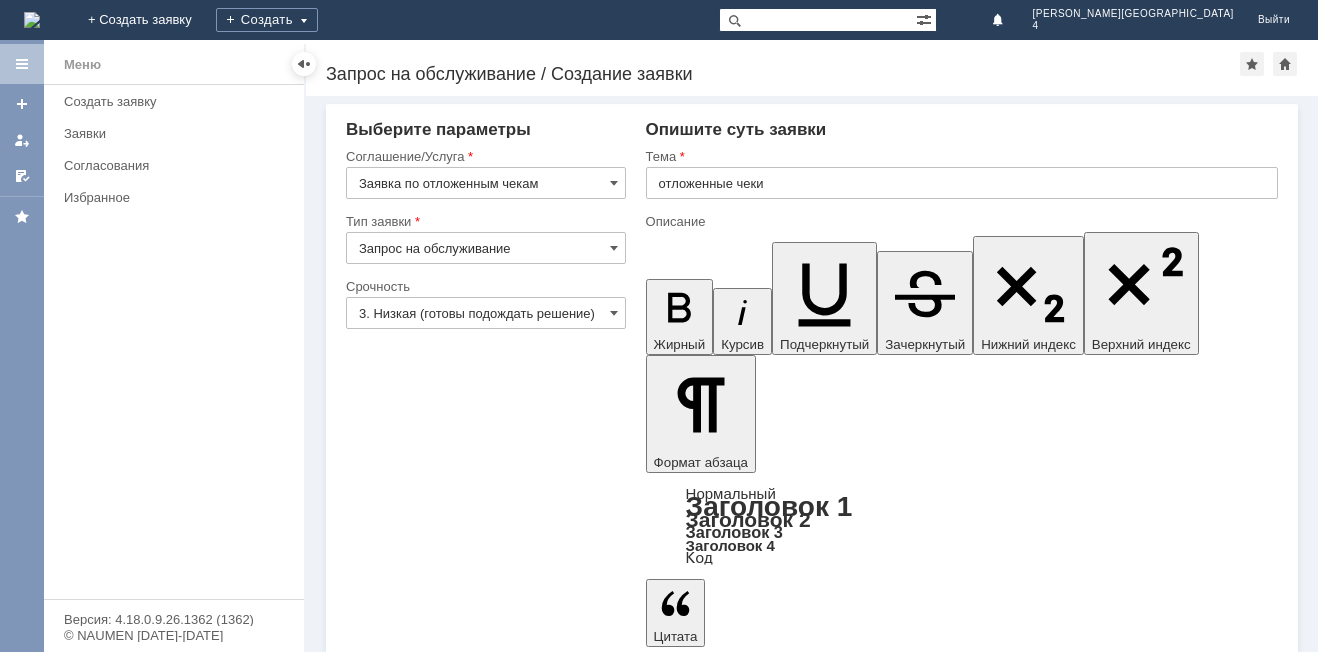 click on "Добавить файл" at bounding box center (722, 4925) 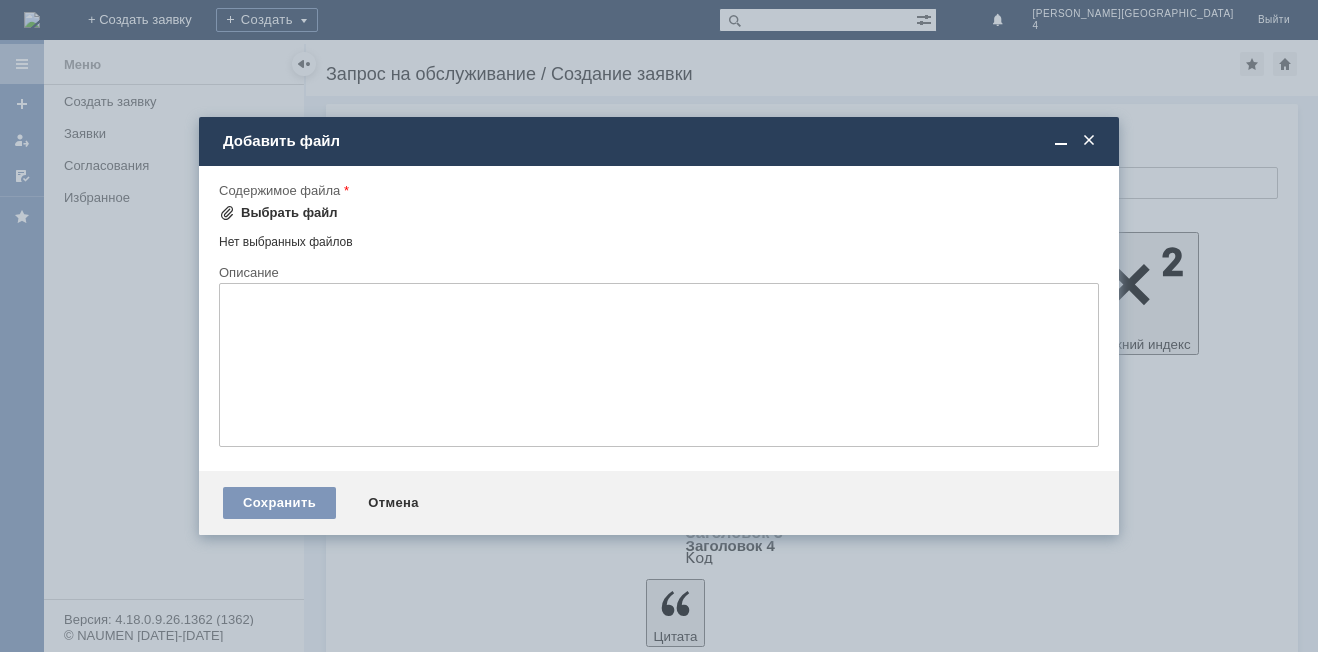click at bounding box center (227, 213) 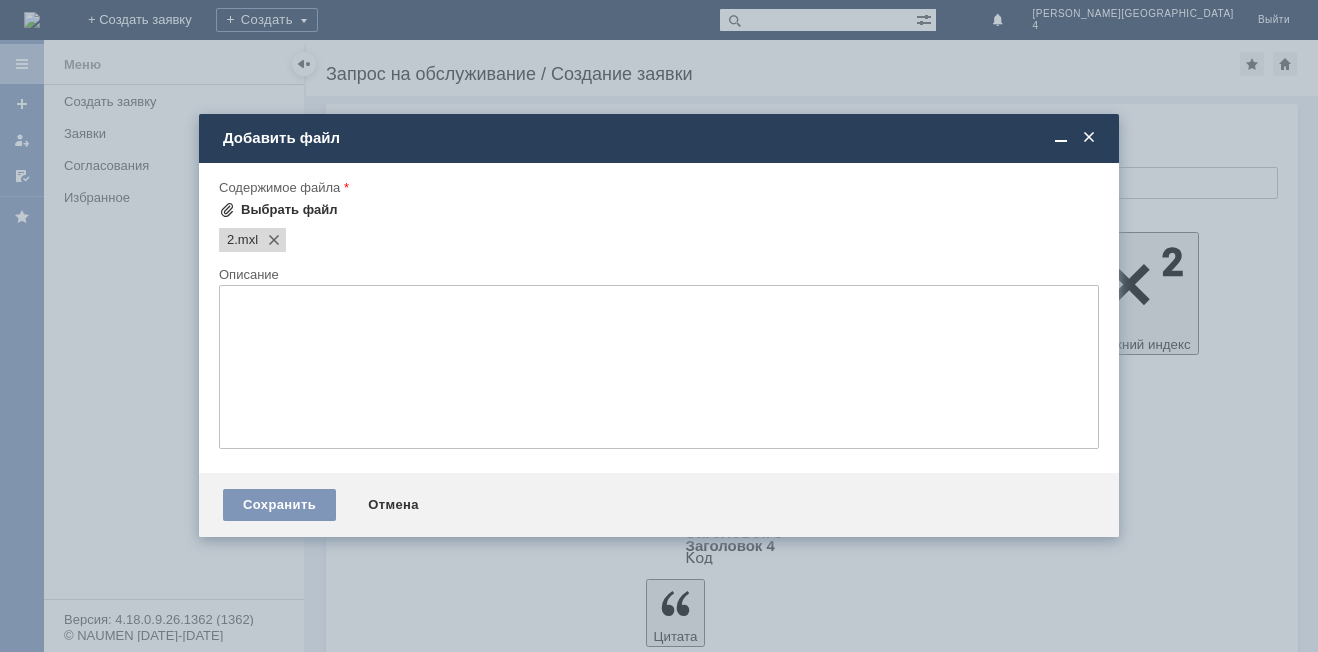 scroll, scrollTop: 0, scrollLeft: 0, axis: both 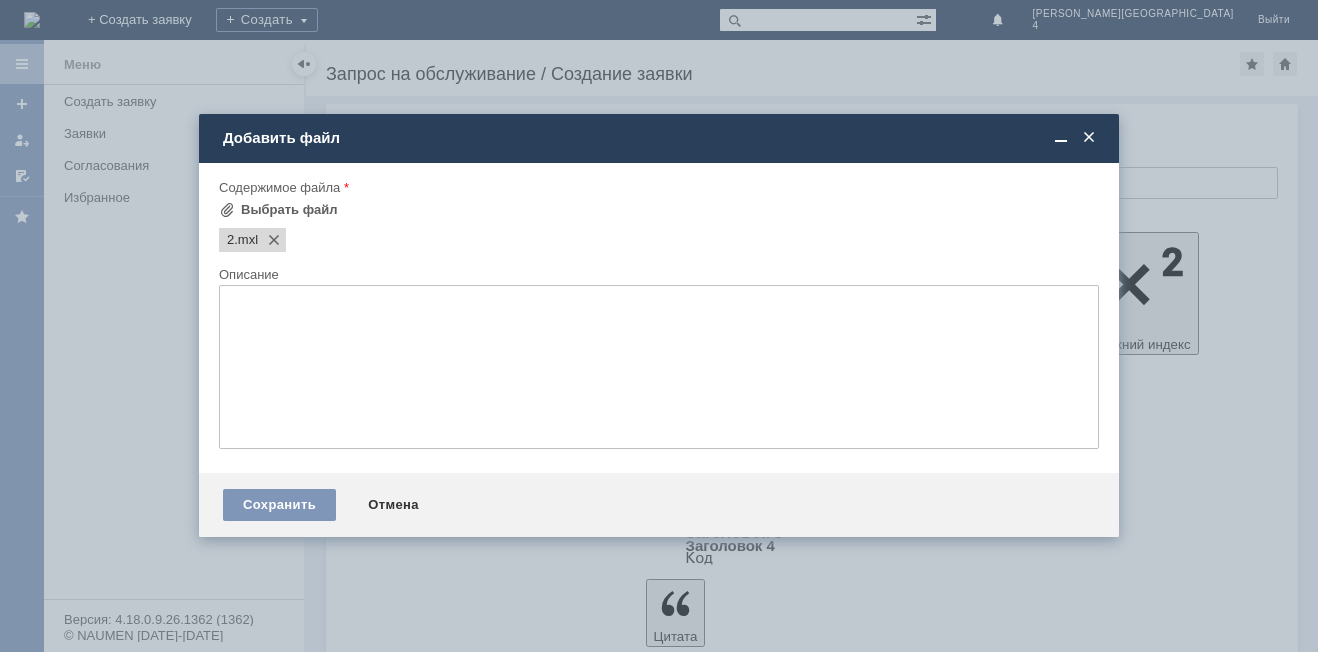click at bounding box center [659, 367] 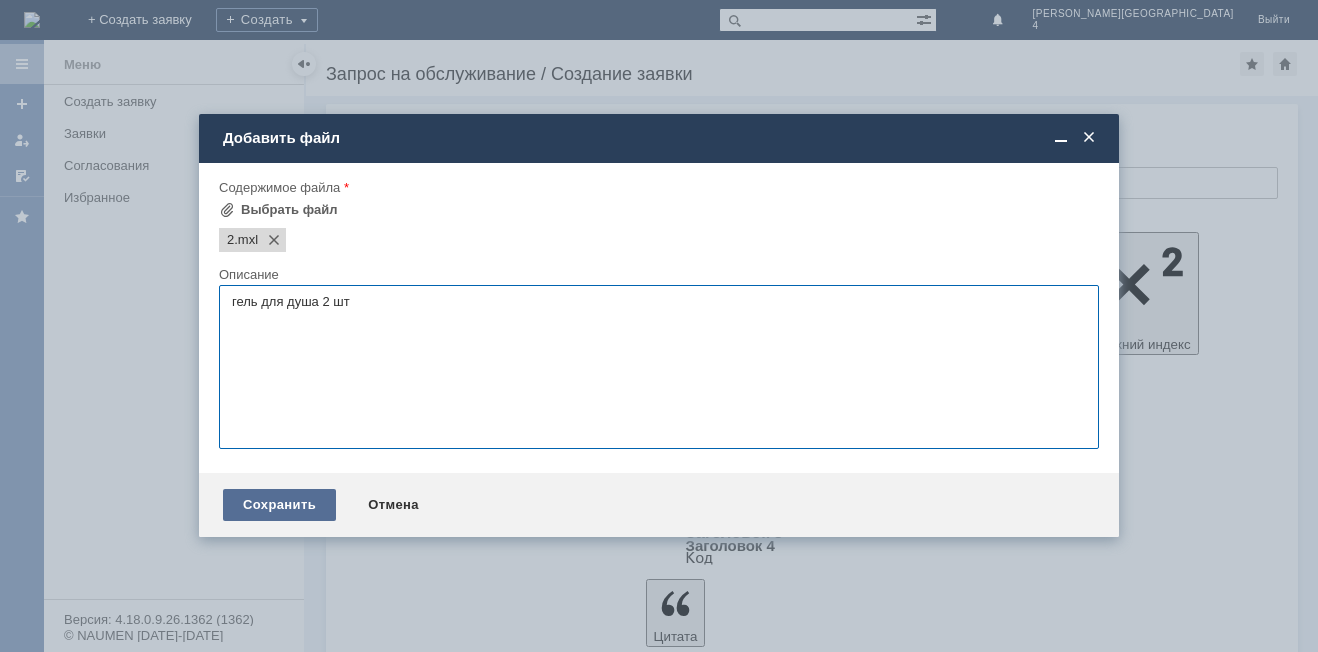 type on "гель для душа 2 шт" 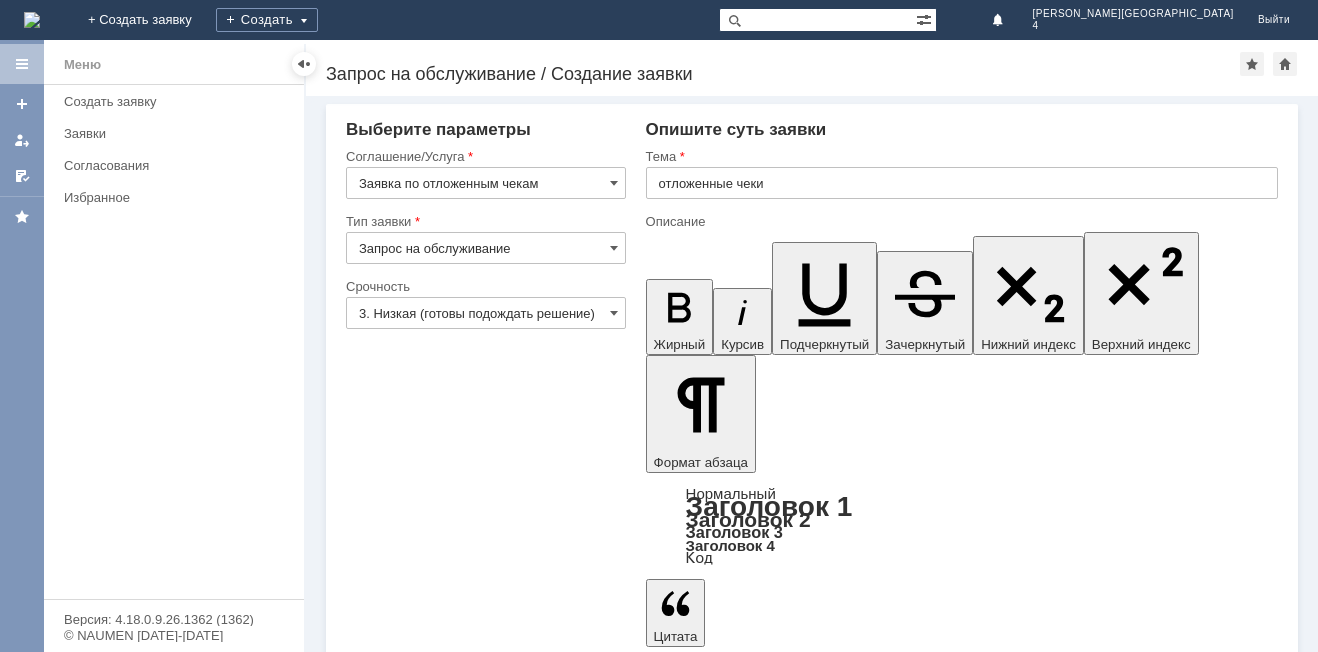 click at bounding box center (862, 4956) 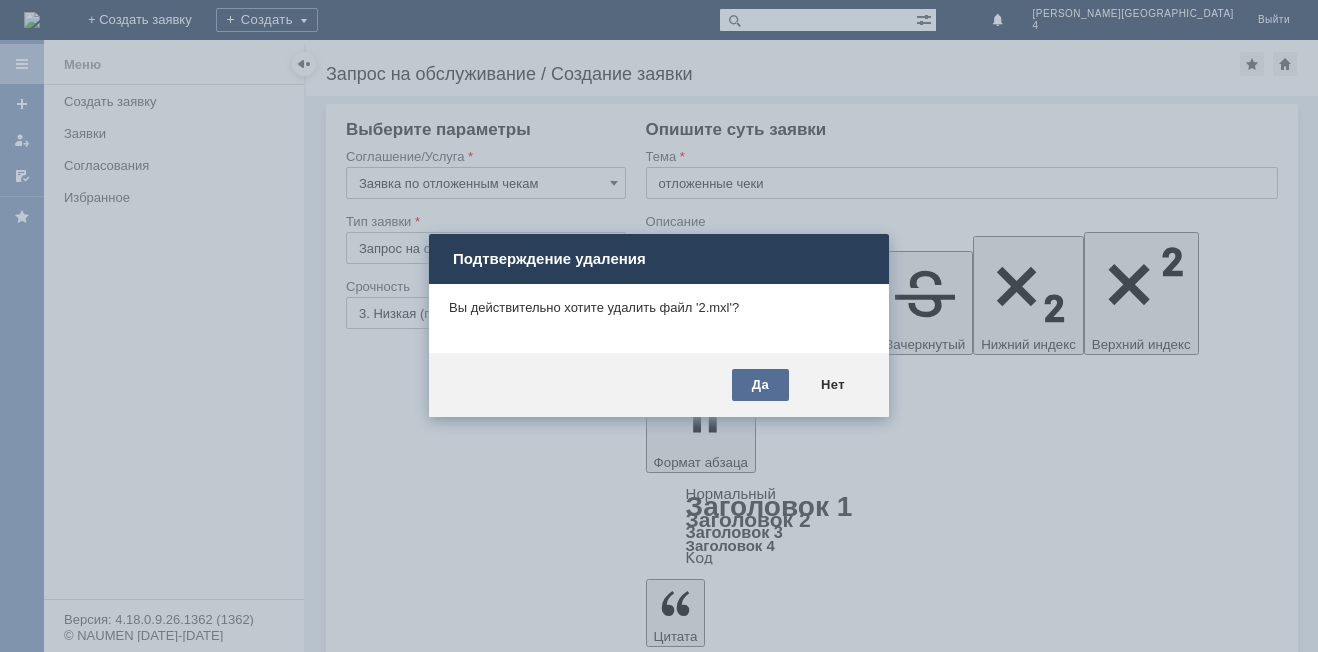 click on "Да" at bounding box center (760, 385) 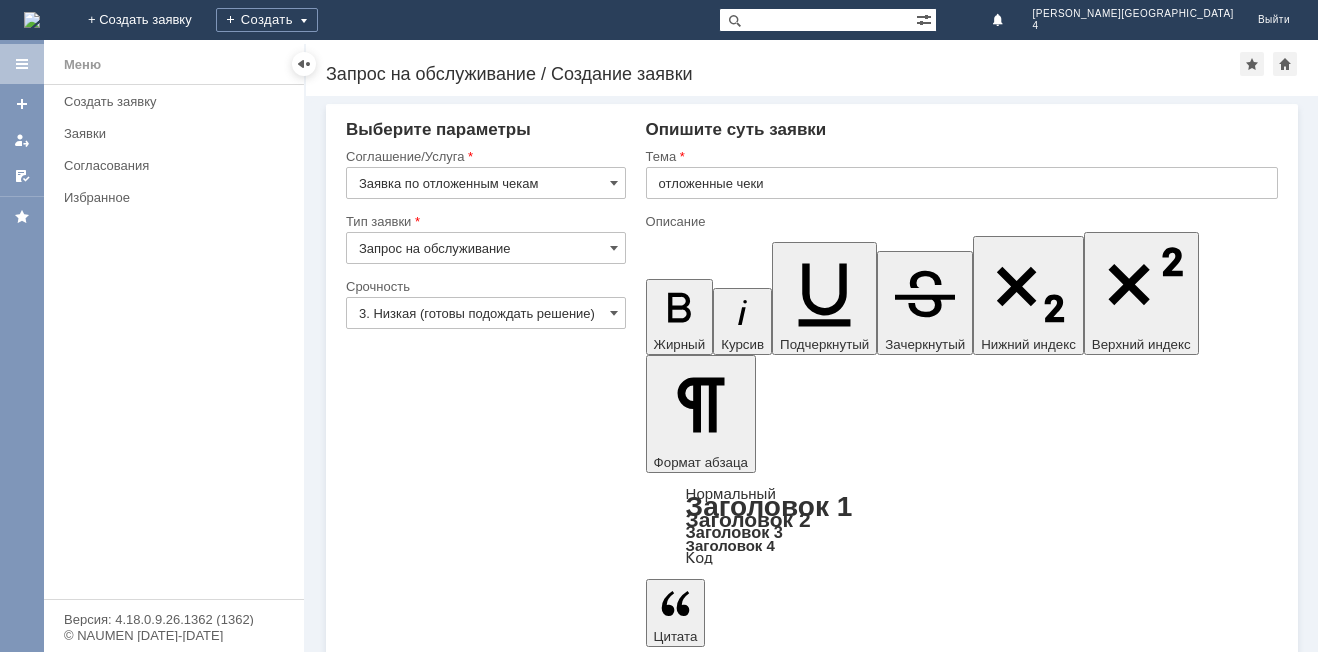 click on "Добавить файл" at bounding box center (722, 4925) 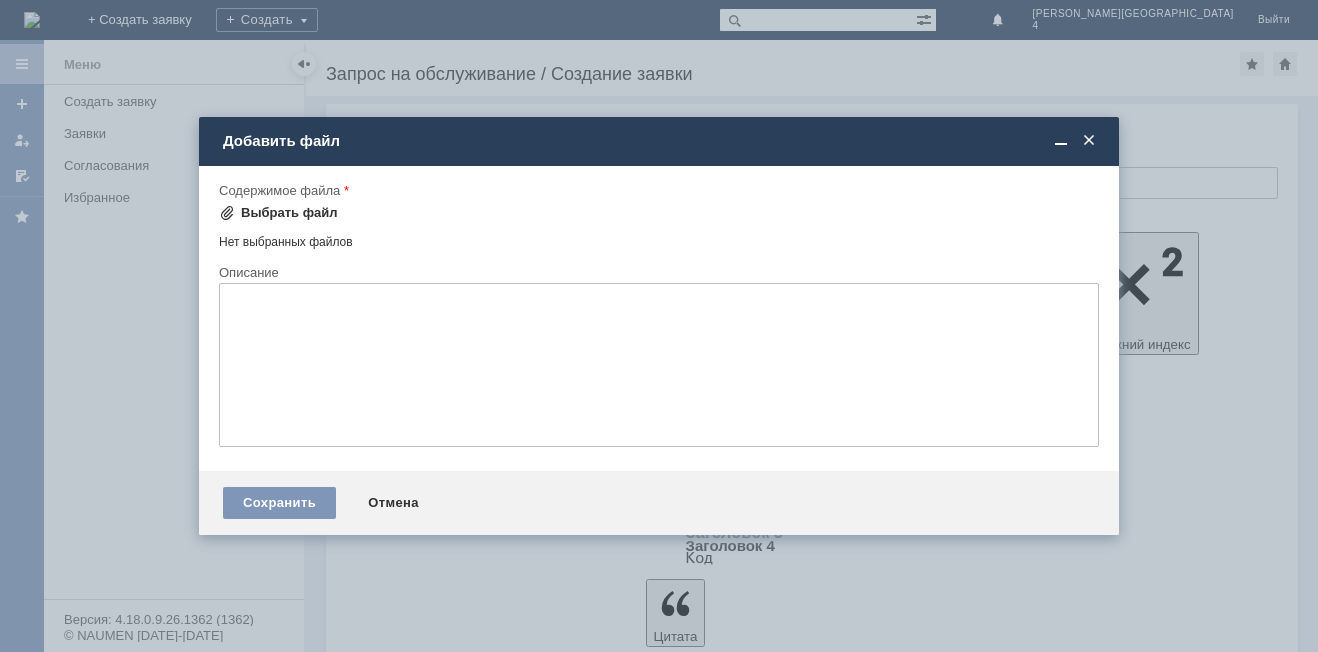 click on "Выбрать файл" at bounding box center [289, 213] 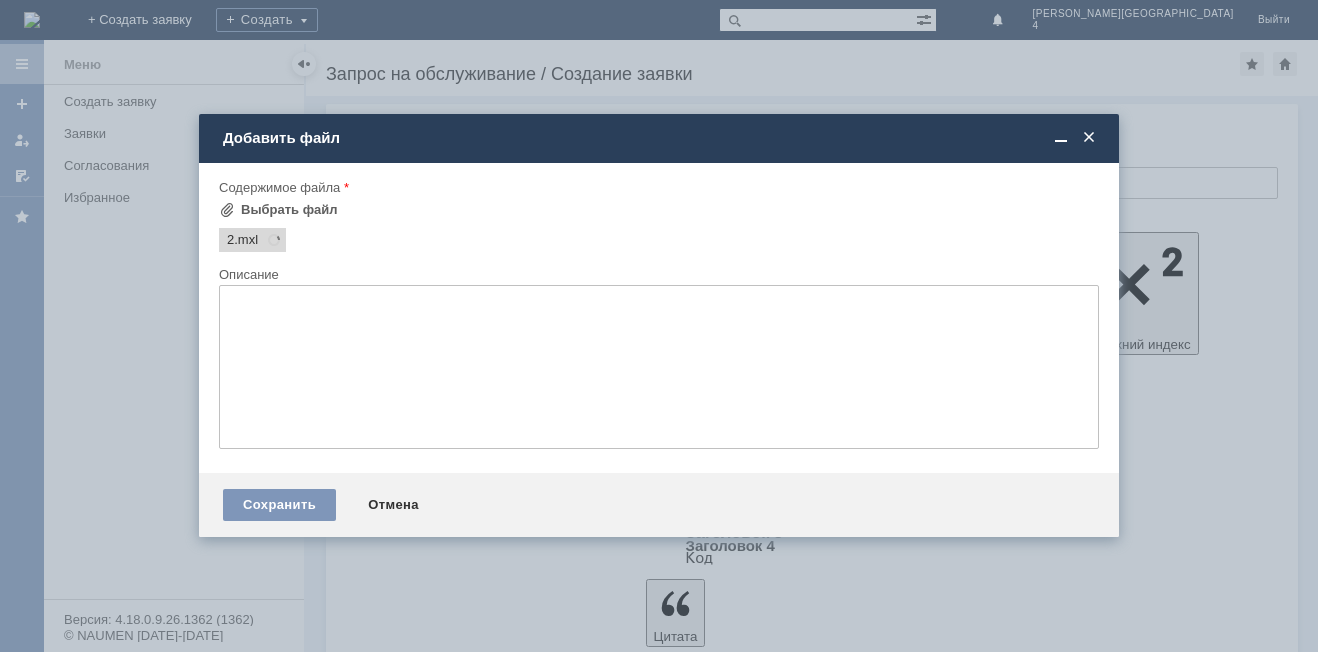scroll, scrollTop: 0, scrollLeft: 0, axis: both 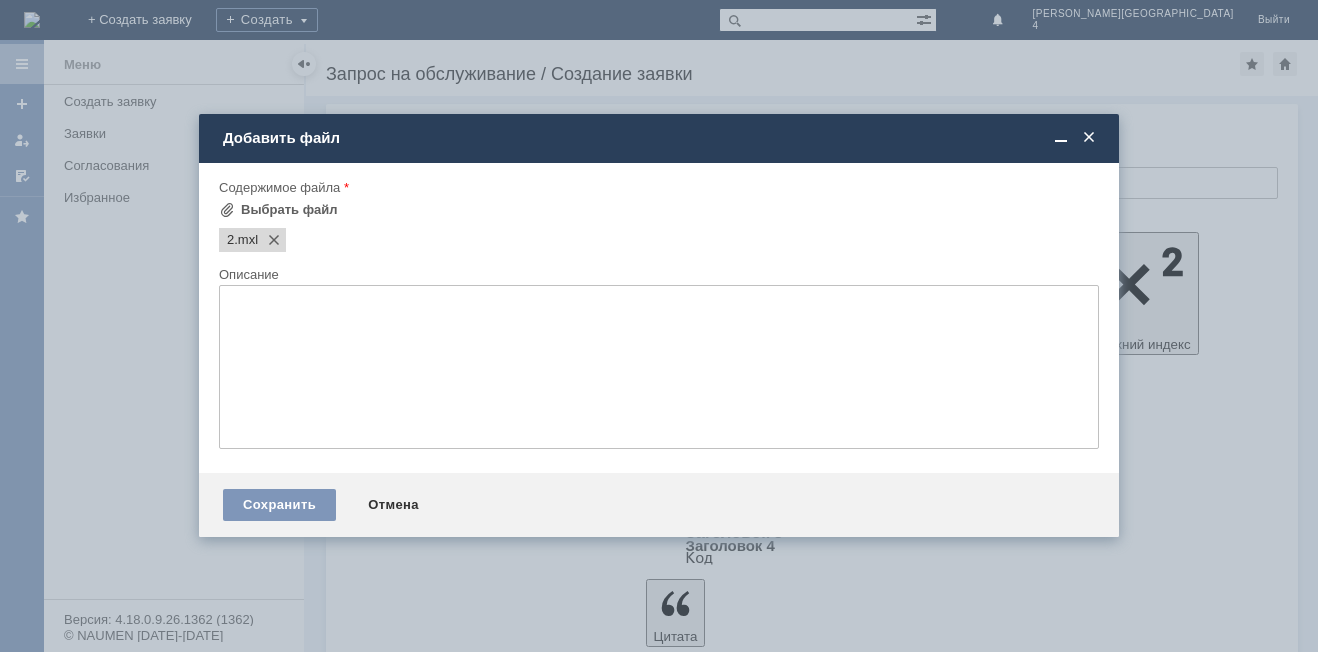 click at bounding box center [659, 367] 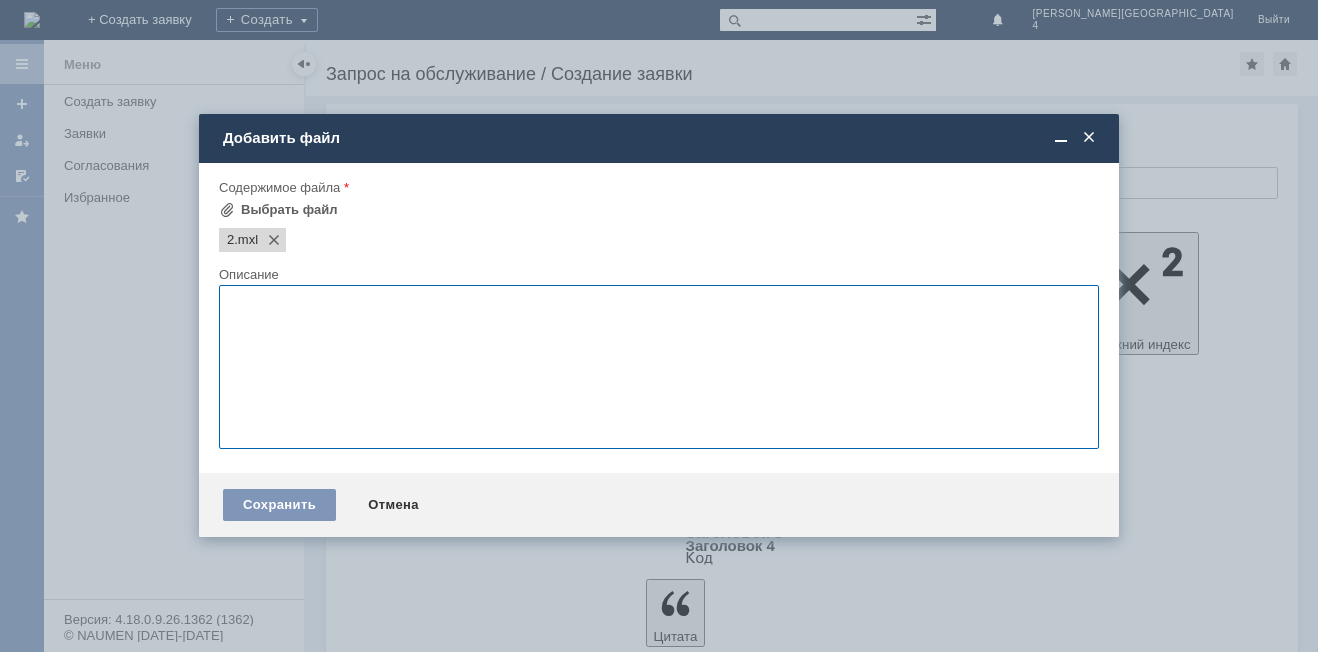 type on "е" 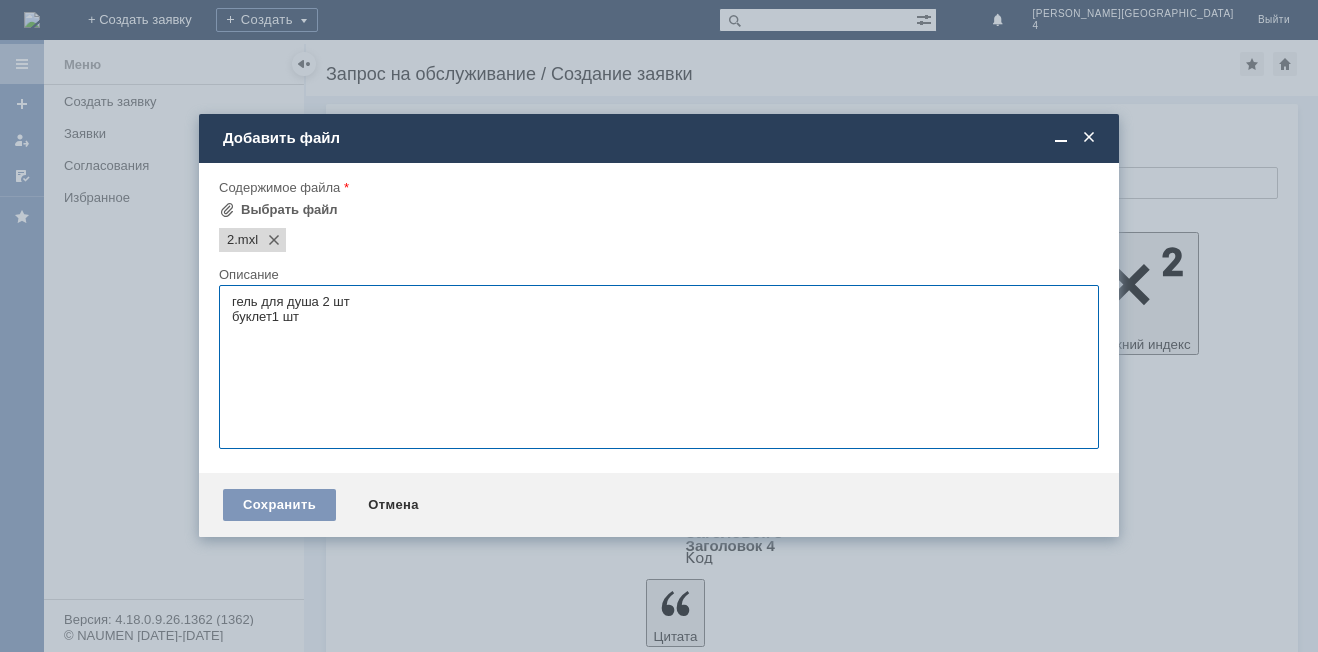 click on "гель для душа 2 шт
буклет1 шт" at bounding box center [659, 367] 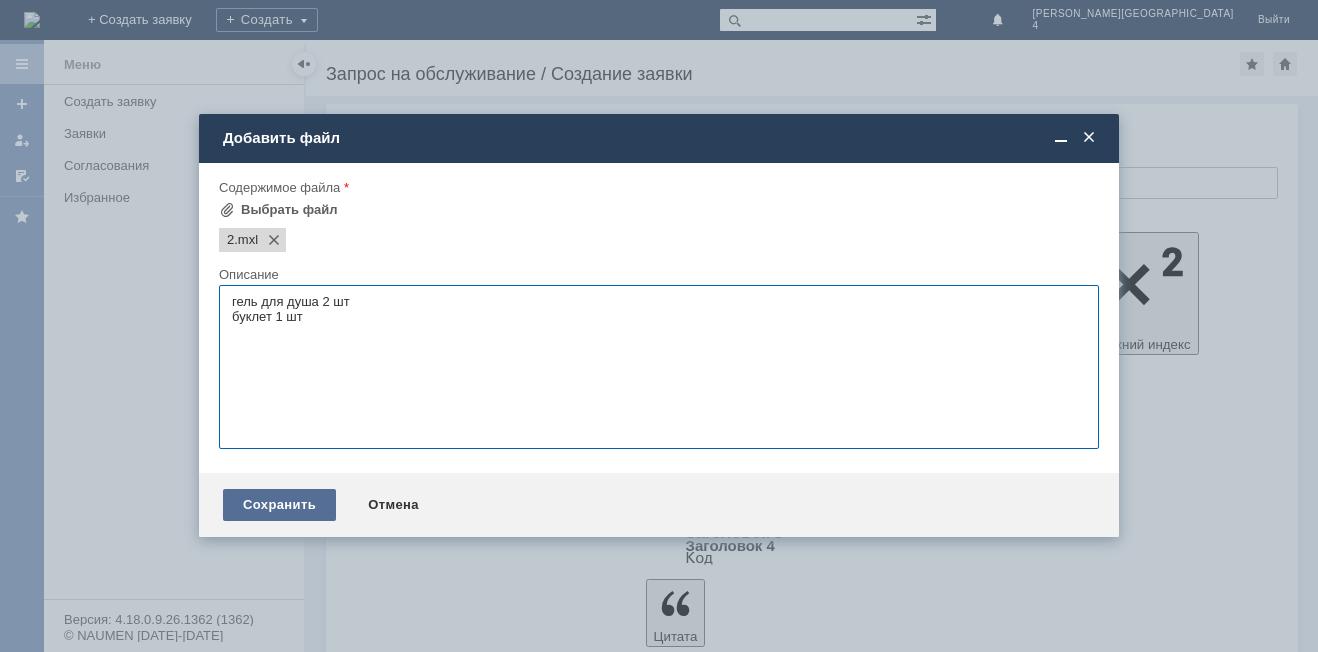 type on "гель для душа 2 шт
буклет 1 шт" 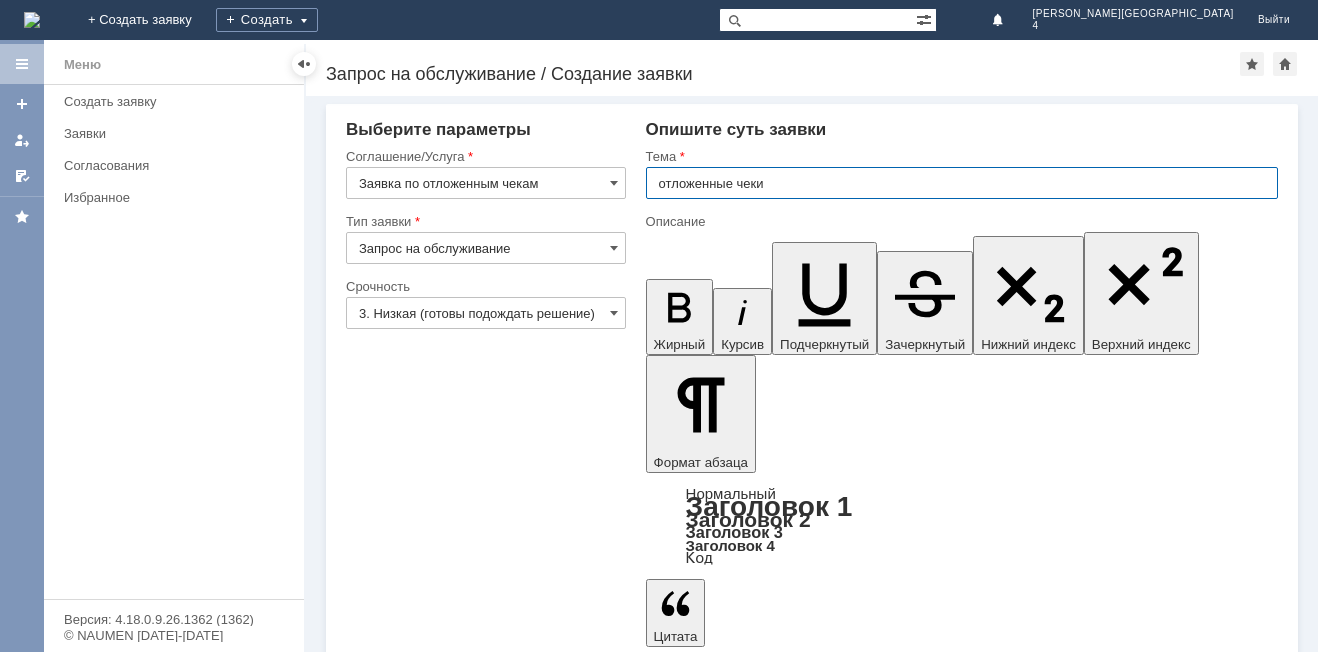 click on "отложенные чеки" at bounding box center (962, 183) 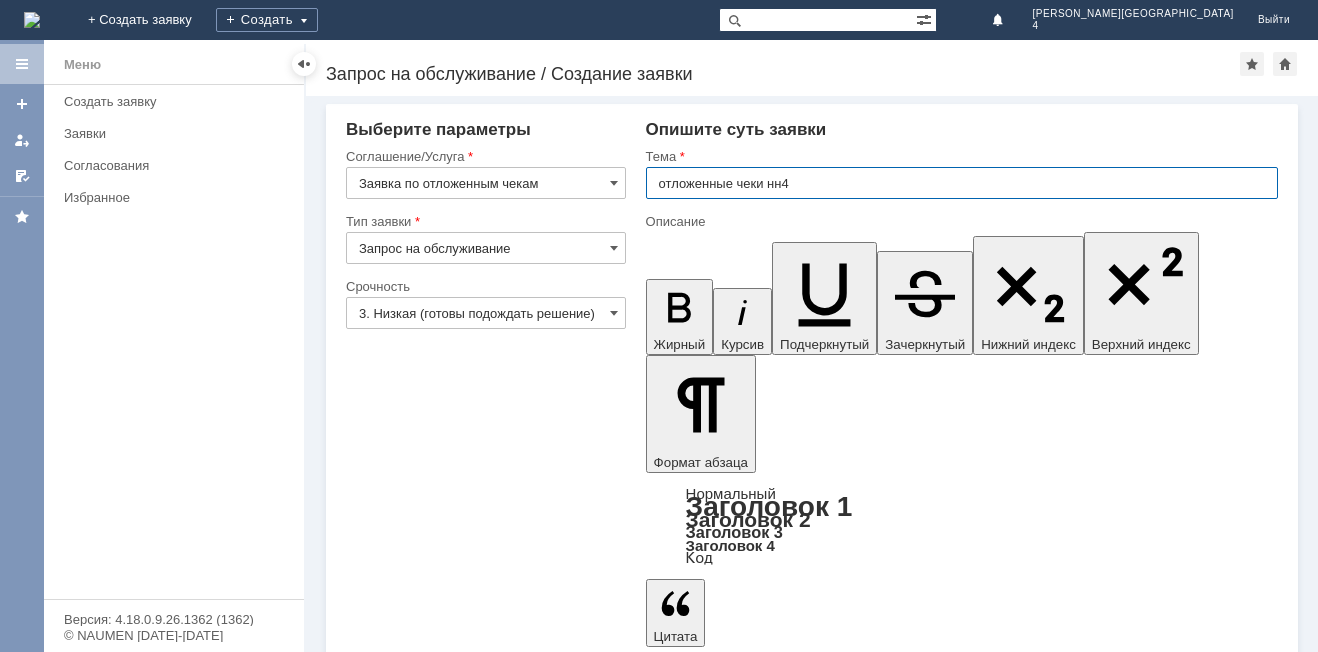 type on "отложенные чеки нн4" 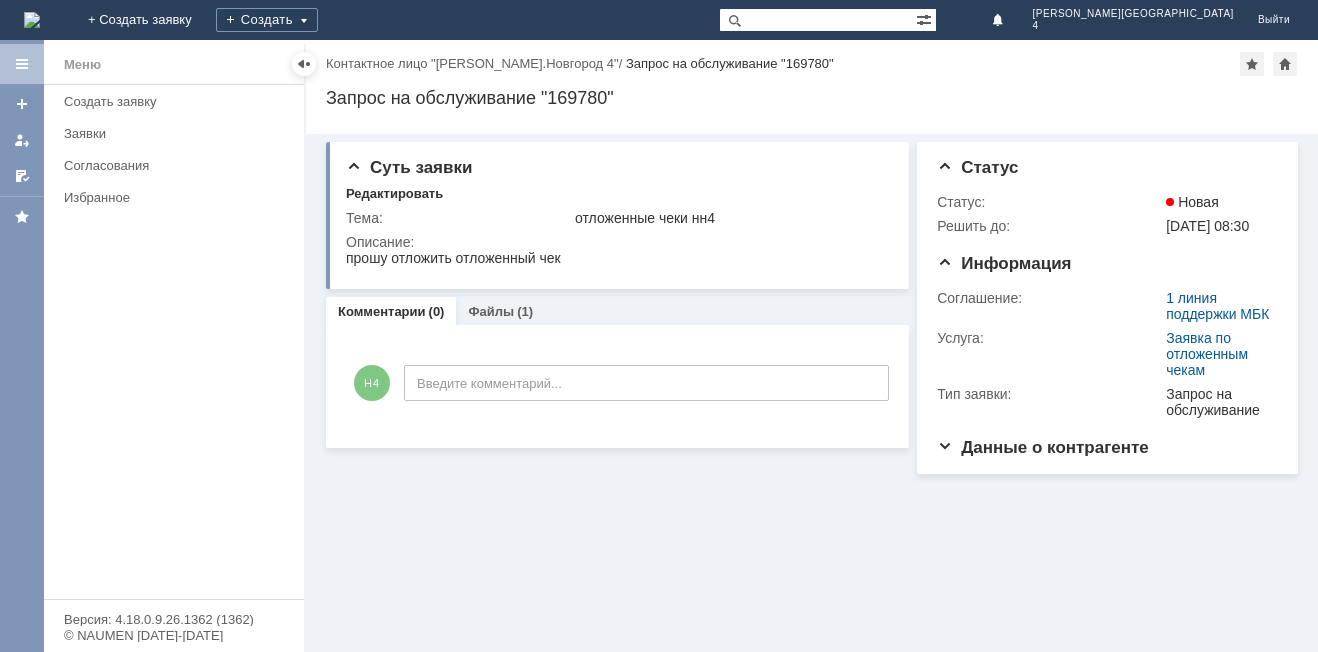 scroll, scrollTop: 0, scrollLeft: 0, axis: both 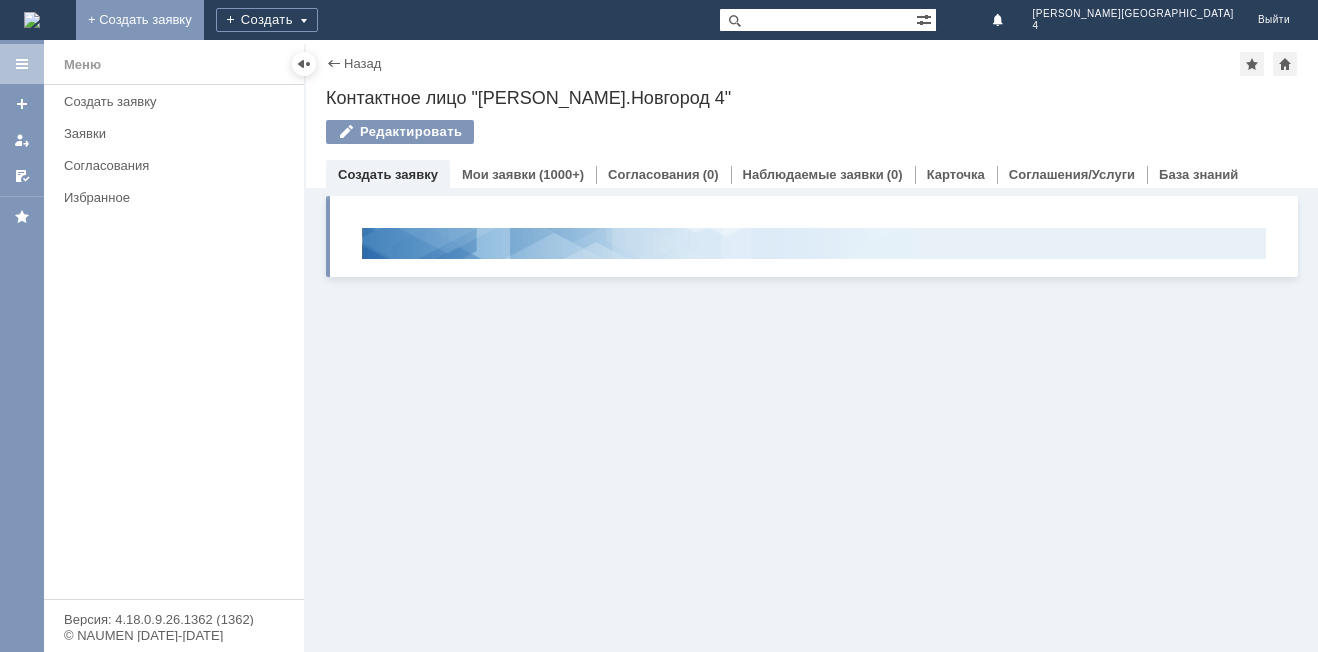 click on "+ Создать заявку" at bounding box center (140, 20) 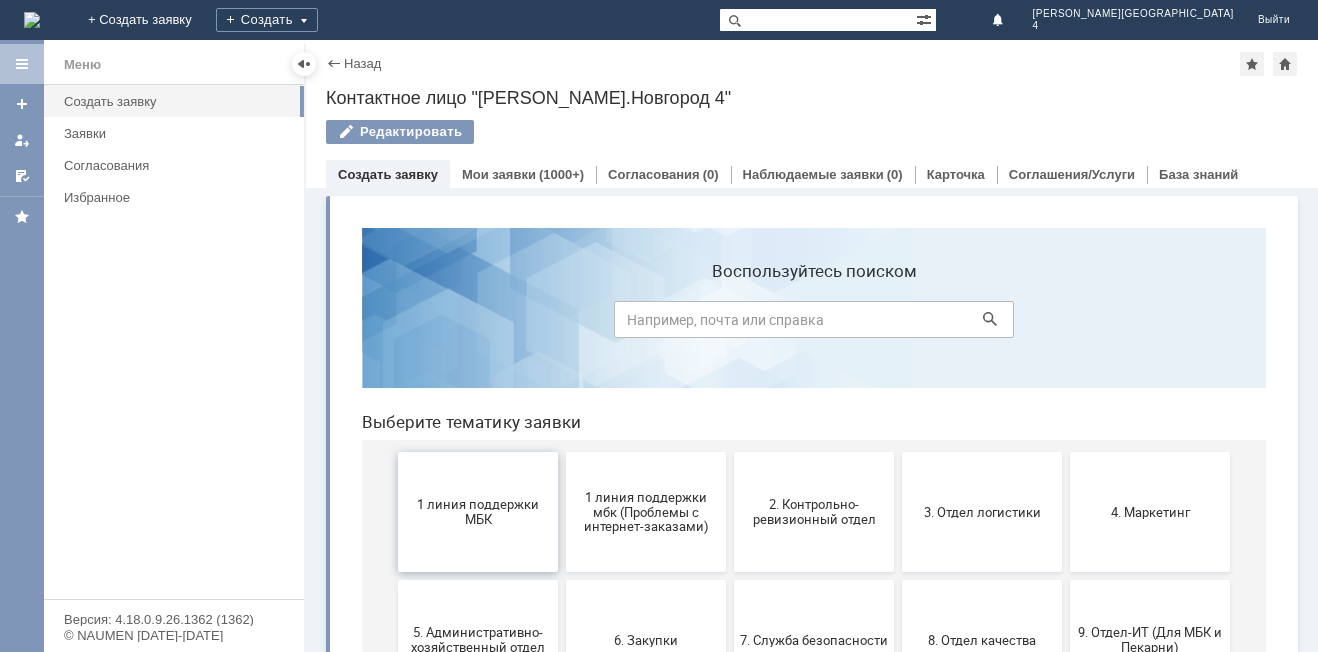 click on "1 линия поддержки МБК" at bounding box center (478, 512) 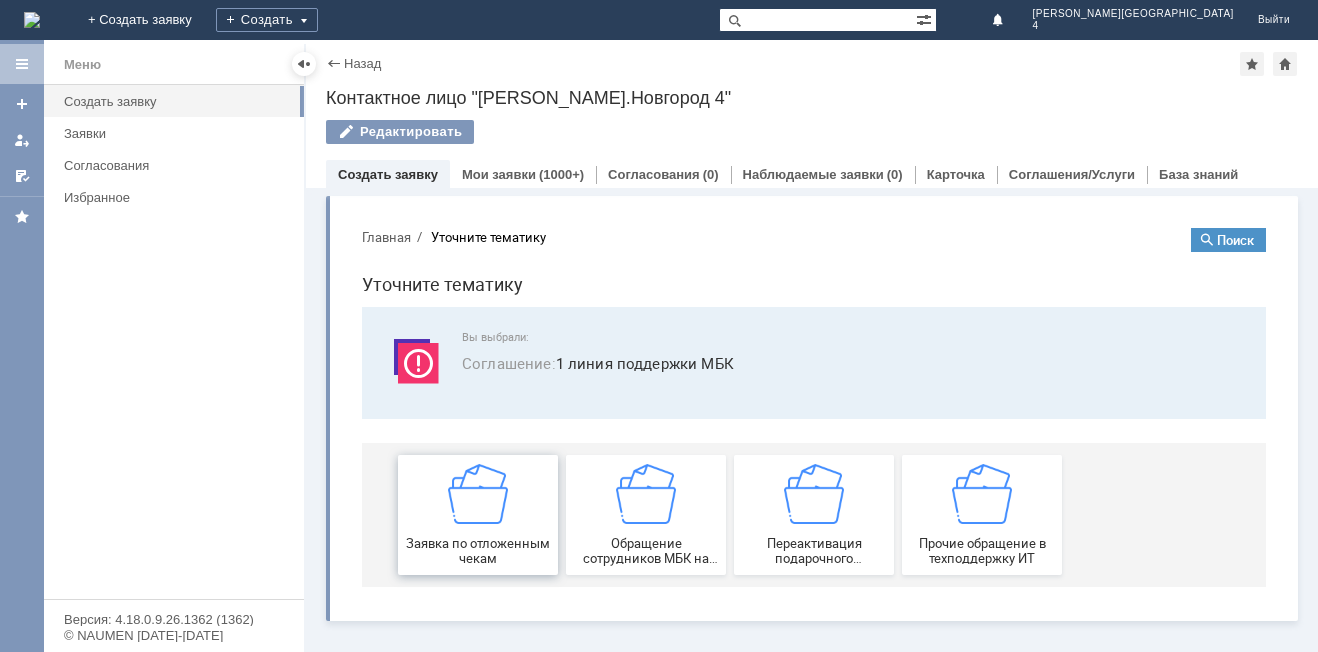click at bounding box center [478, 494] 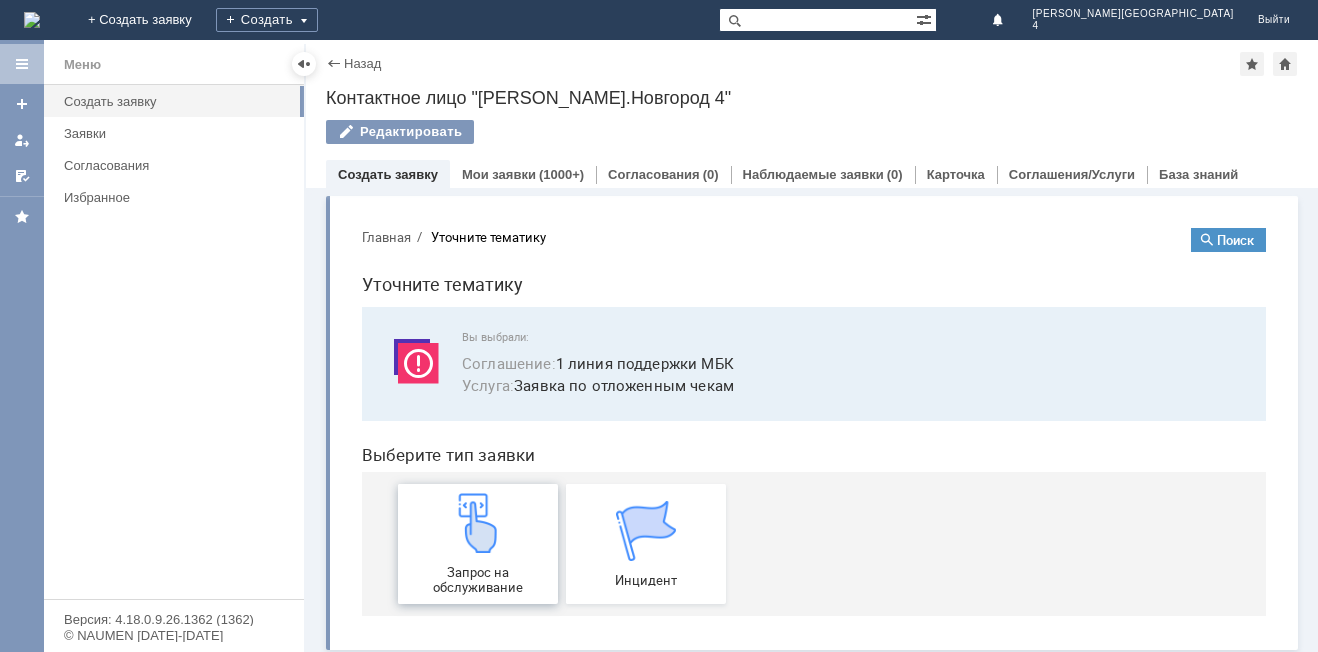 click at bounding box center (478, 523) 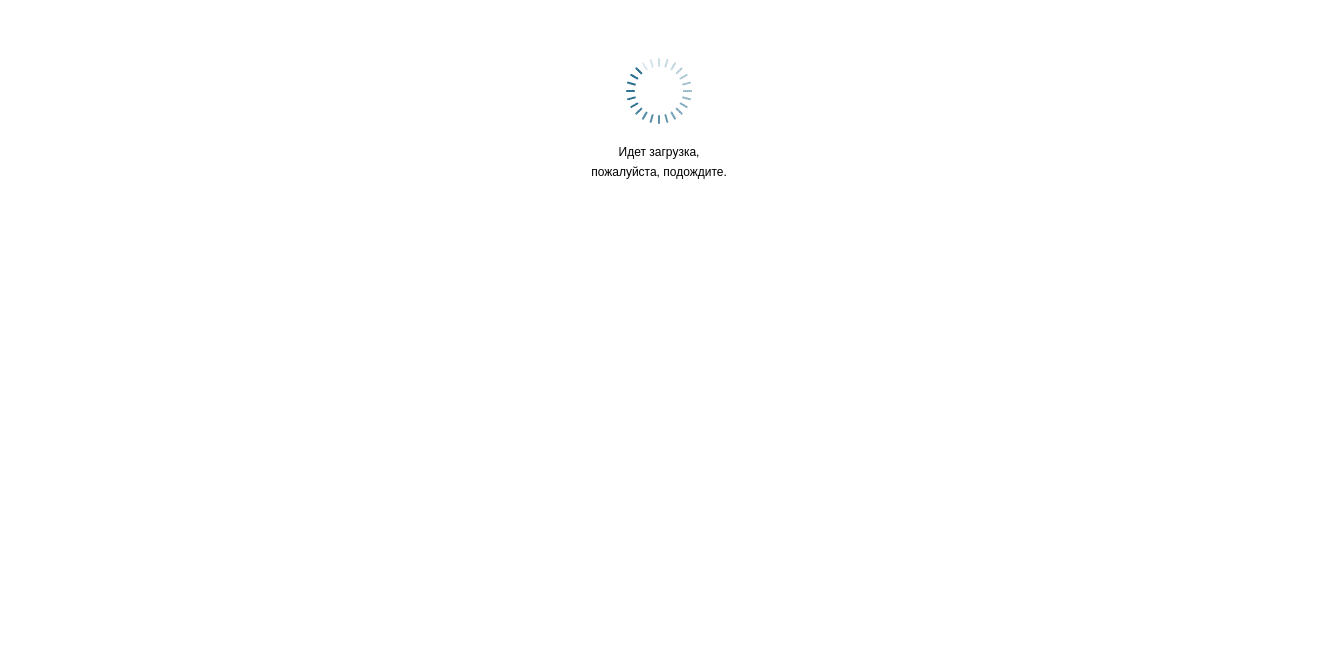 scroll, scrollTop: 0, scrollLeft: 0, axis: both 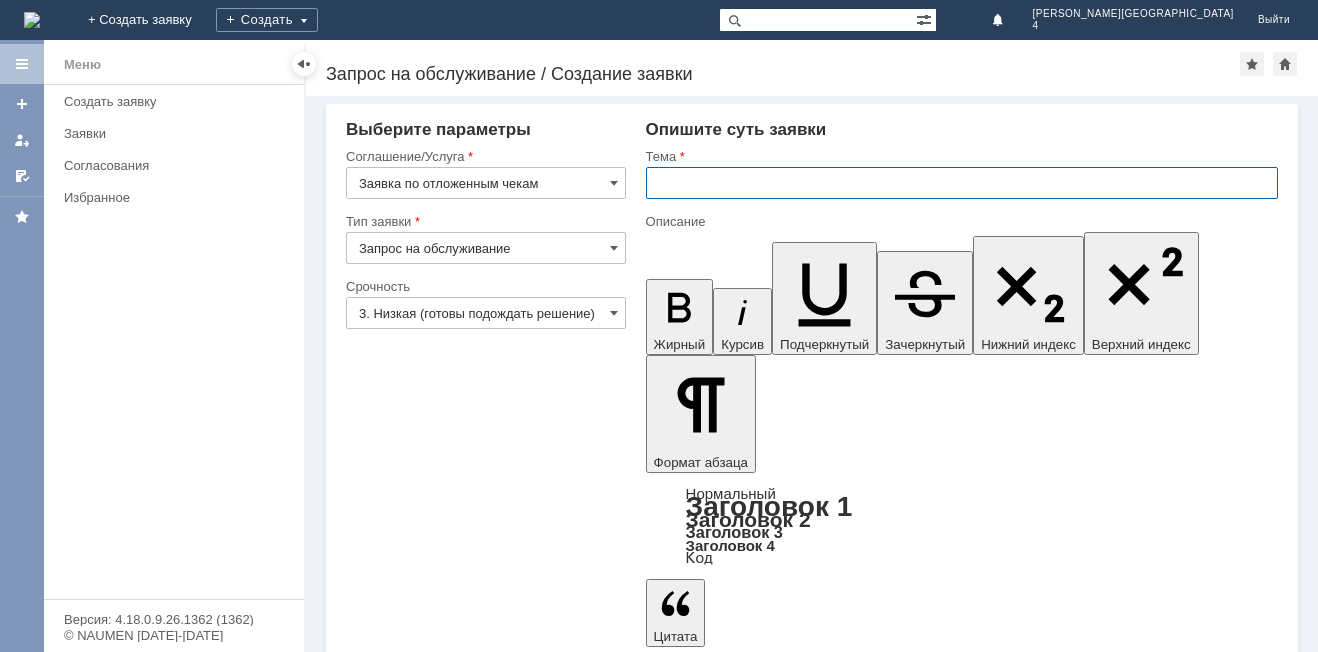 click at bounding box center (962, 183) 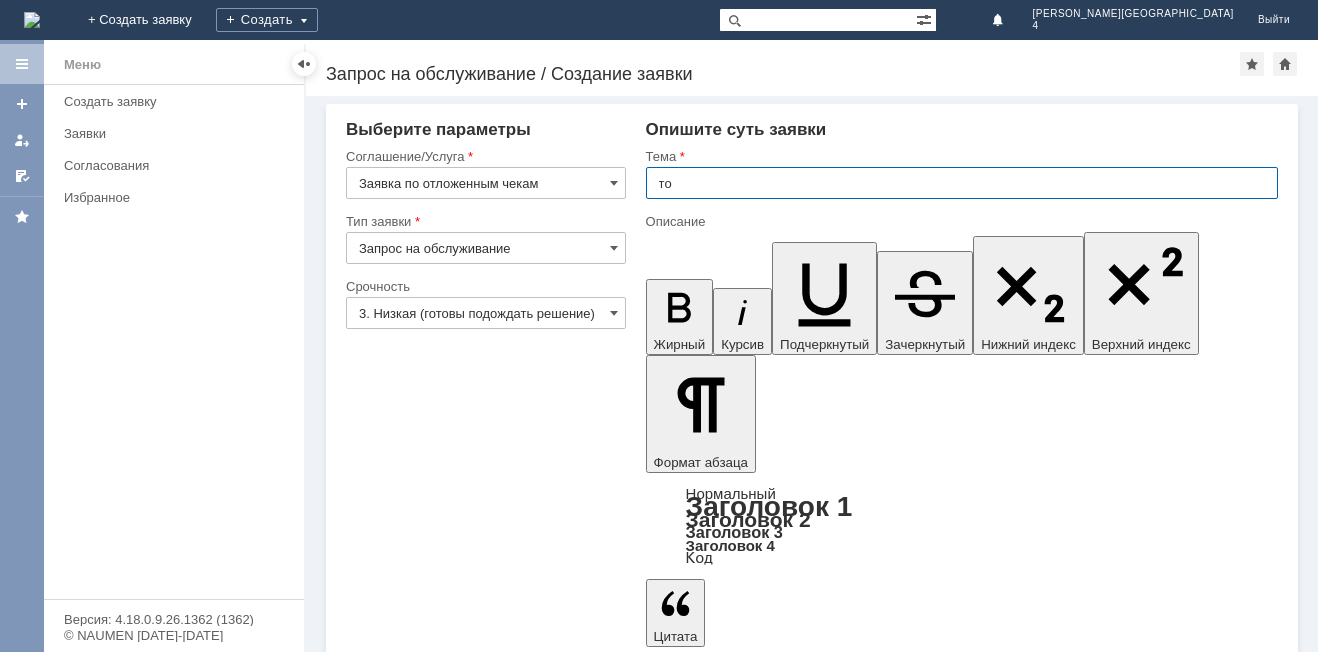 type on "т" 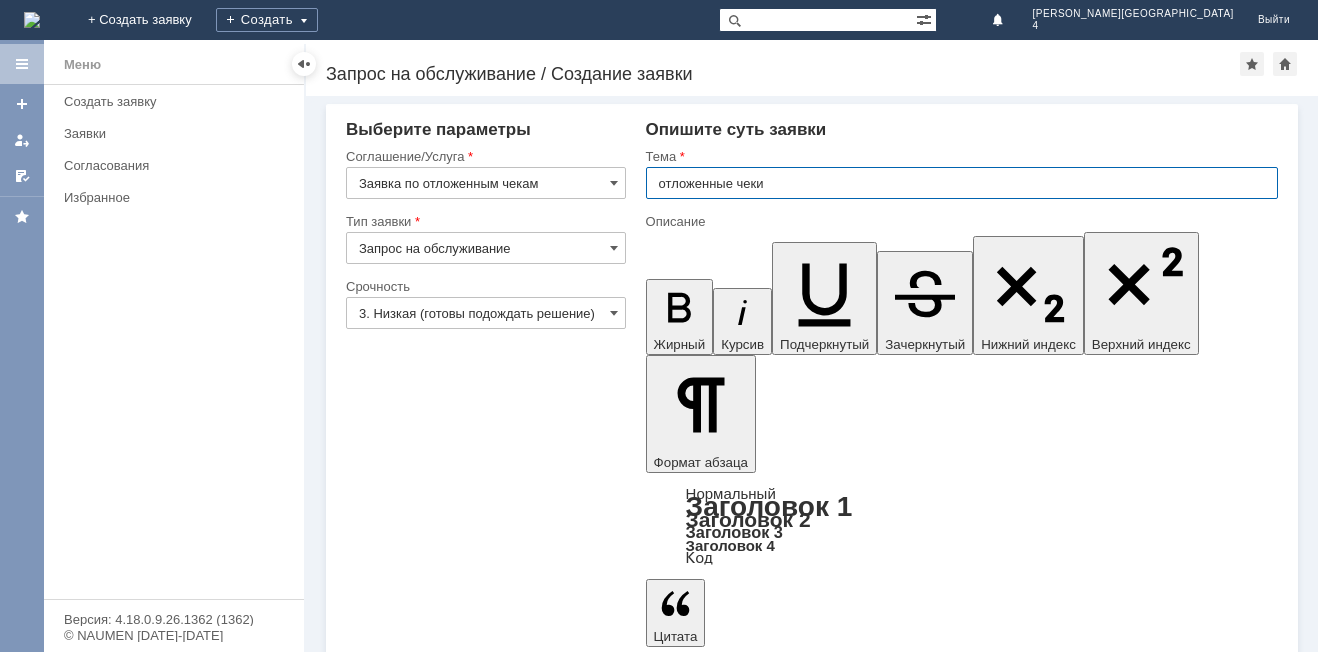 type on "отложенные чеки" 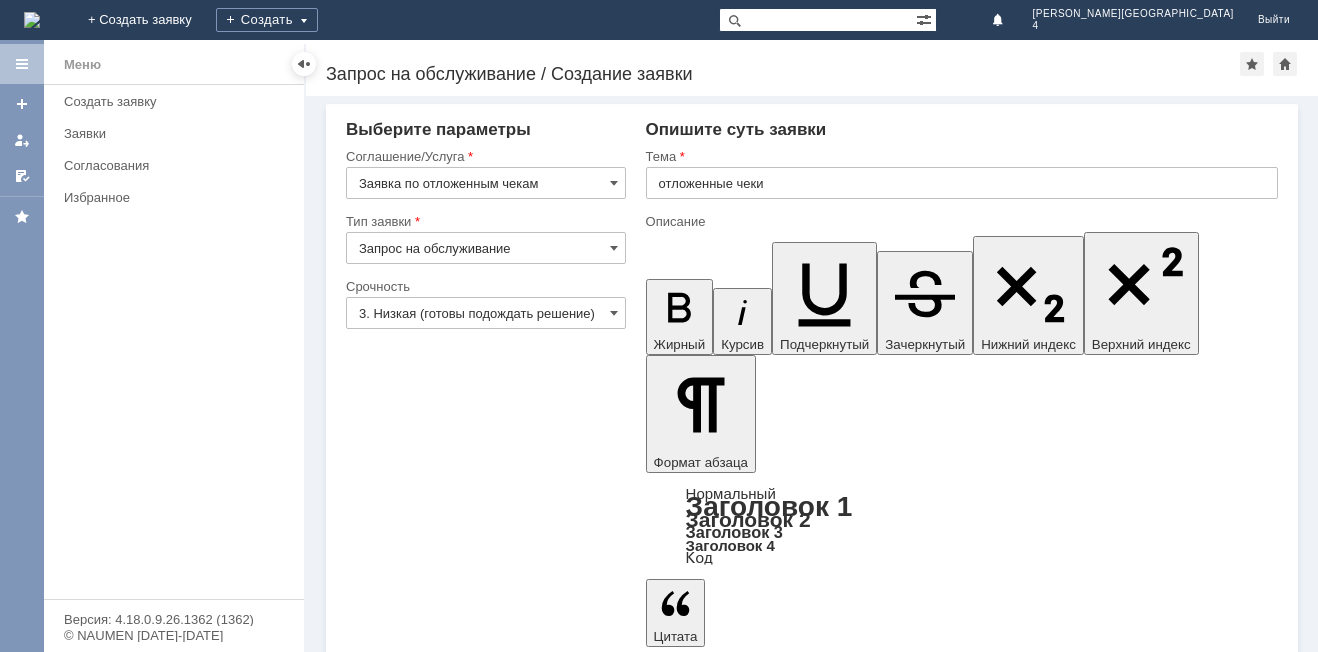 click on "Добавить файл" at bounding box center [722, 4925] 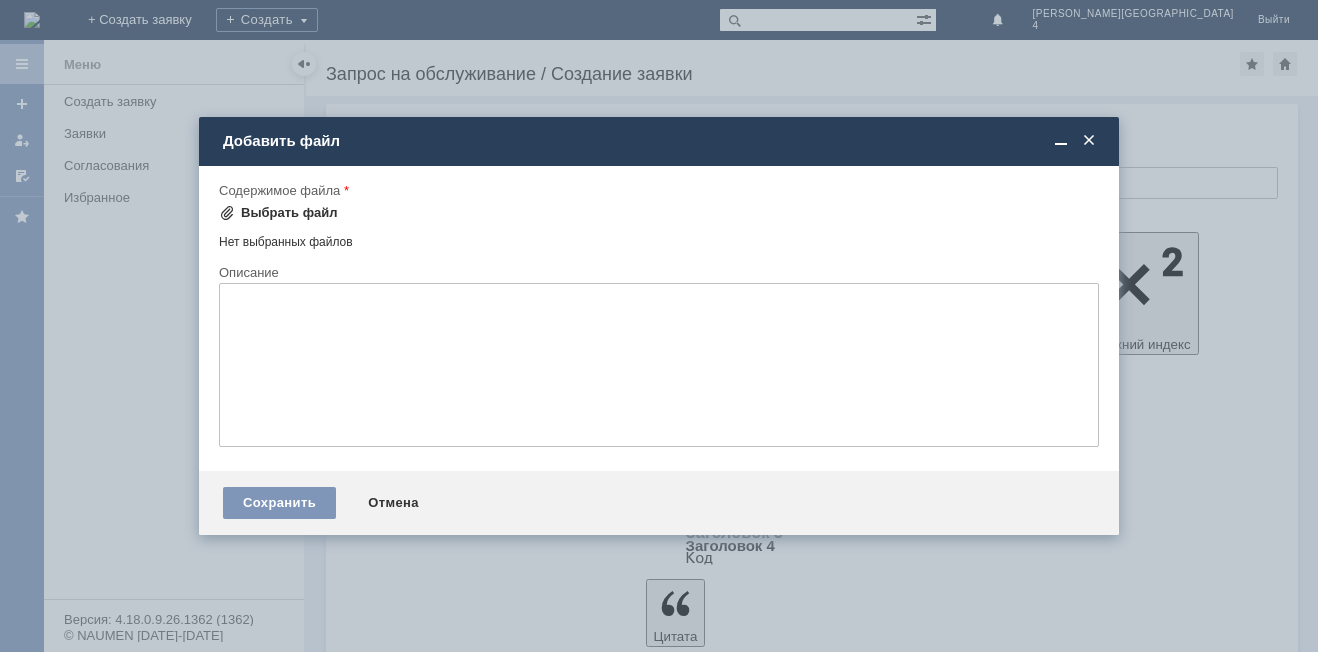 click on "Выбрать файл" at bounding box center (278, 213) 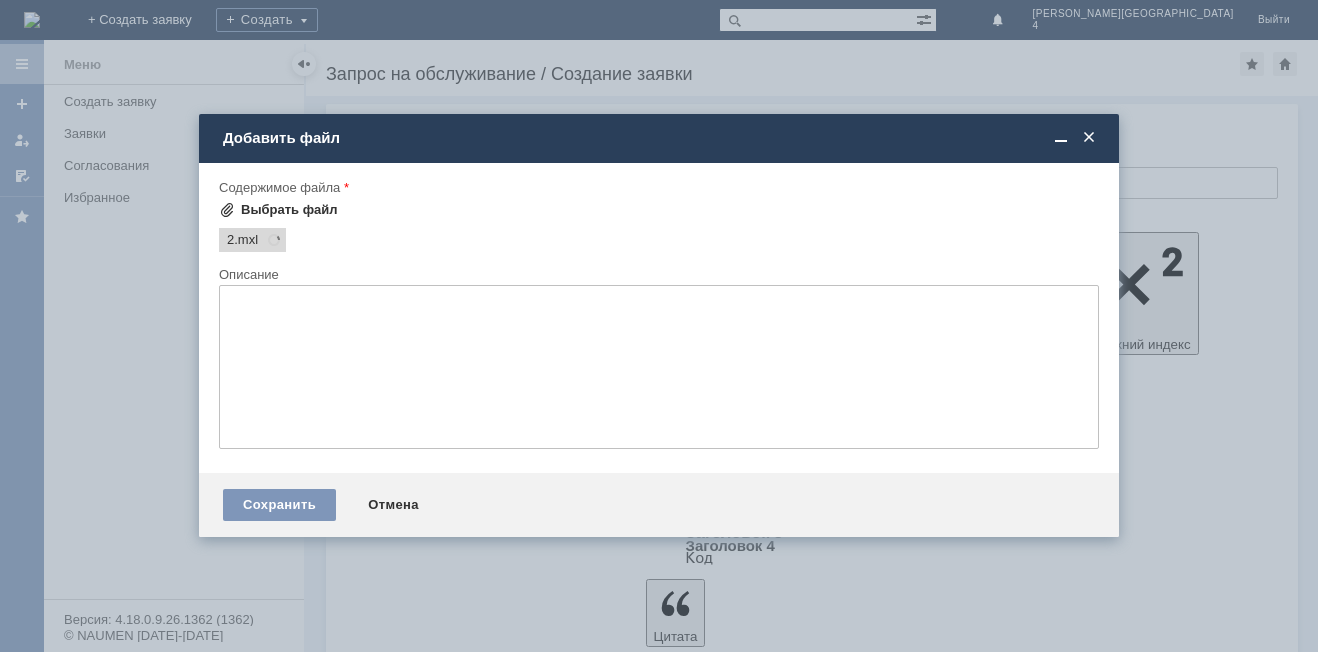 scroll, scrollTop: 0, scrollLeft: 0, axis: both 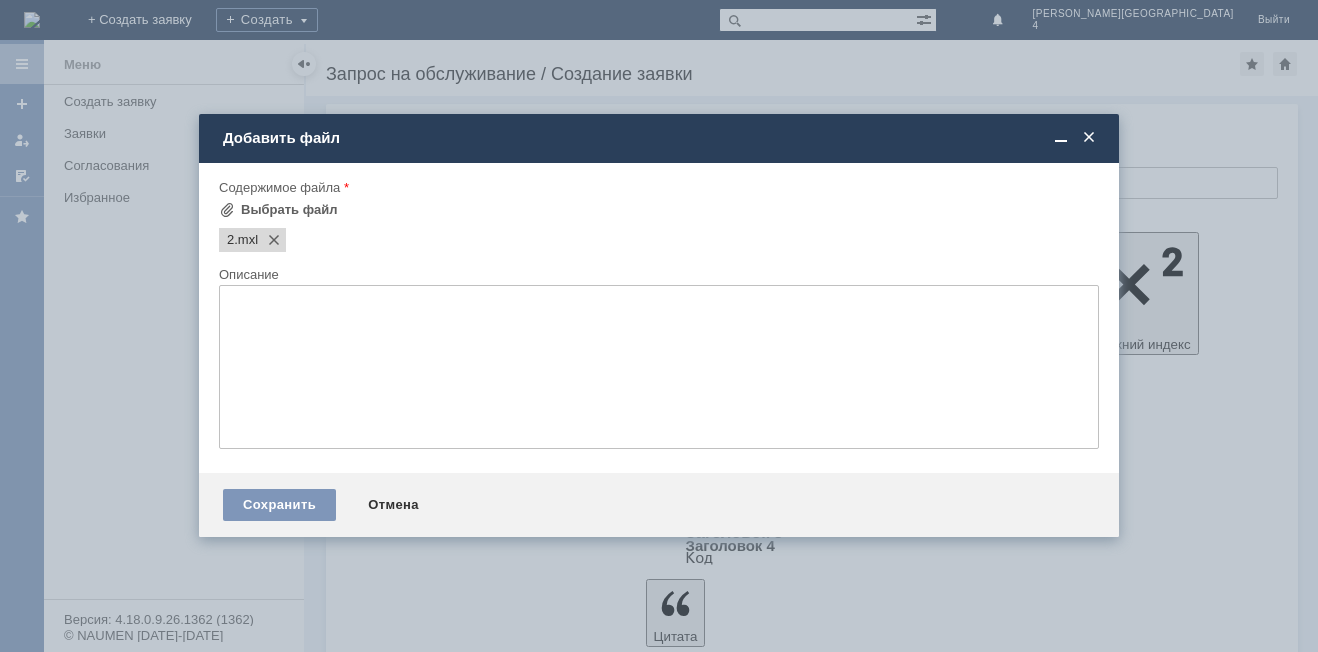 click at bounding box center (659, 367) 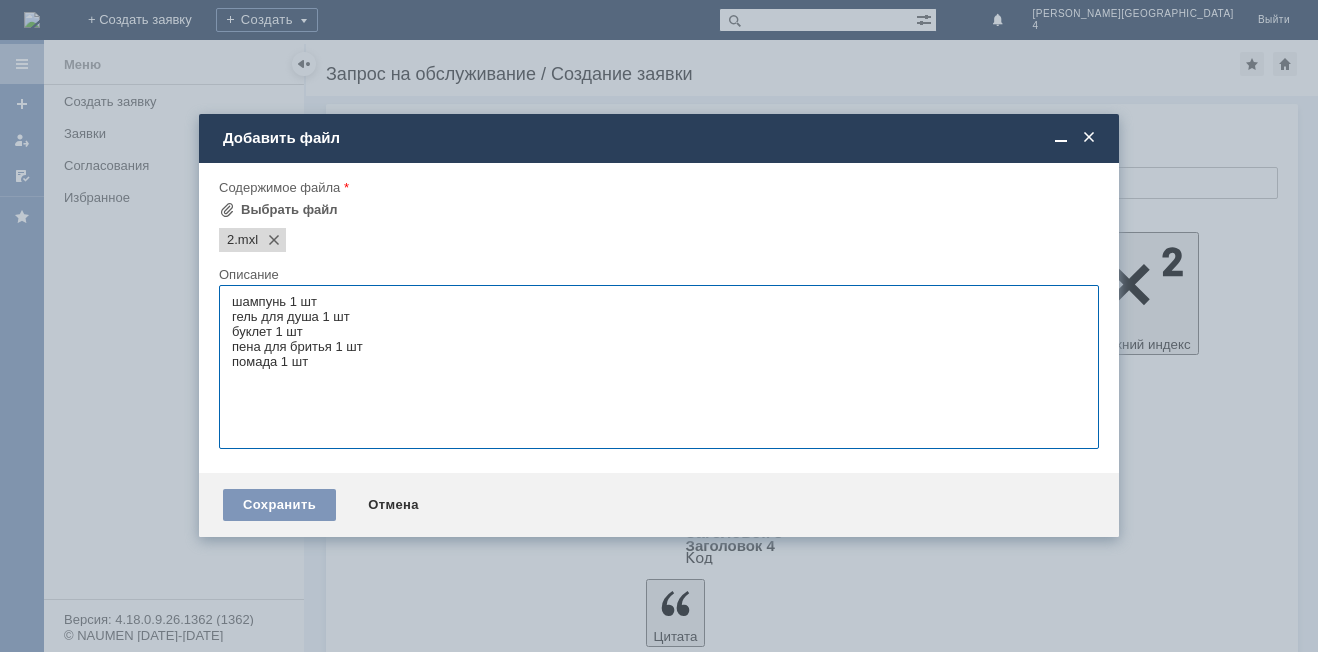 click on "шампунь 1 шт
гель для душа 1 шт
буклет 1 шт
пена для бритья 1 шт
помада 1 шт" at bounding box center (659, 367) 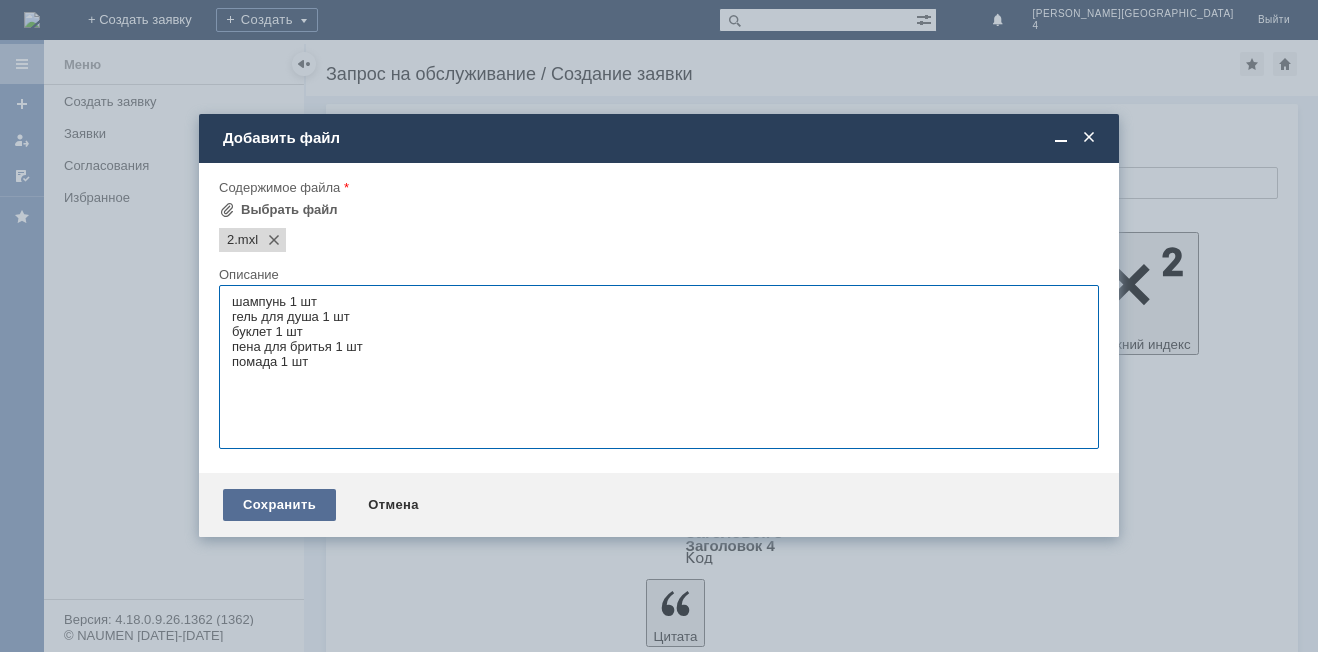 type on "шампунь 1 шт
гель для душа 1 шт
буклет 1 шт
пена для бритья 1 шт
помада 1 шт" 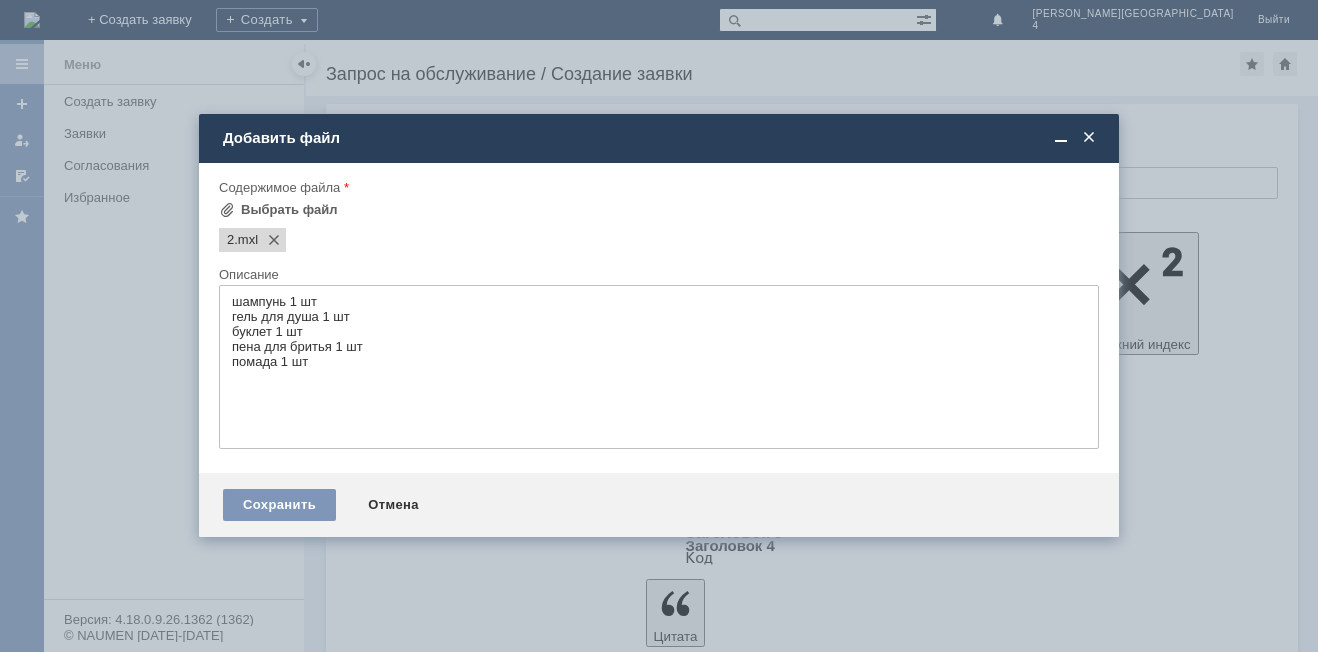 drag, startPoint x: 302, startPoint y: 505, endPoint x: 282, endPoint y: 462, distance: 47.423622 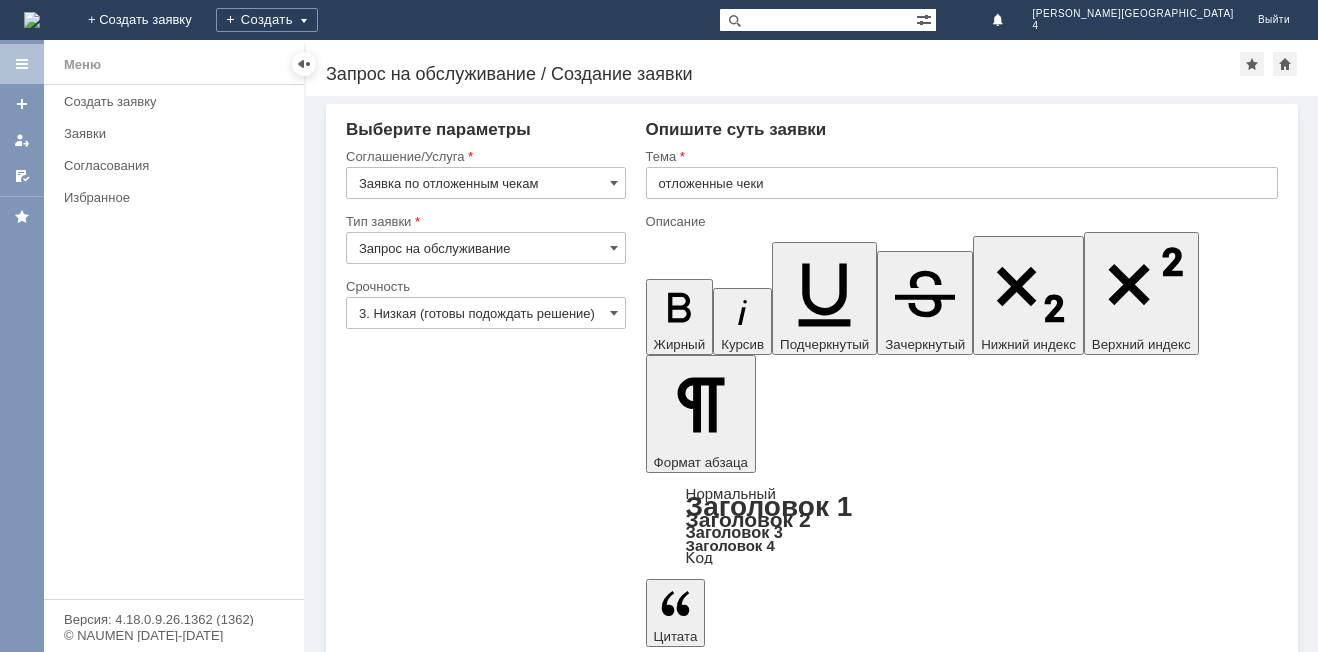 click on "Сохранить" at bounding box center [406, 5055] 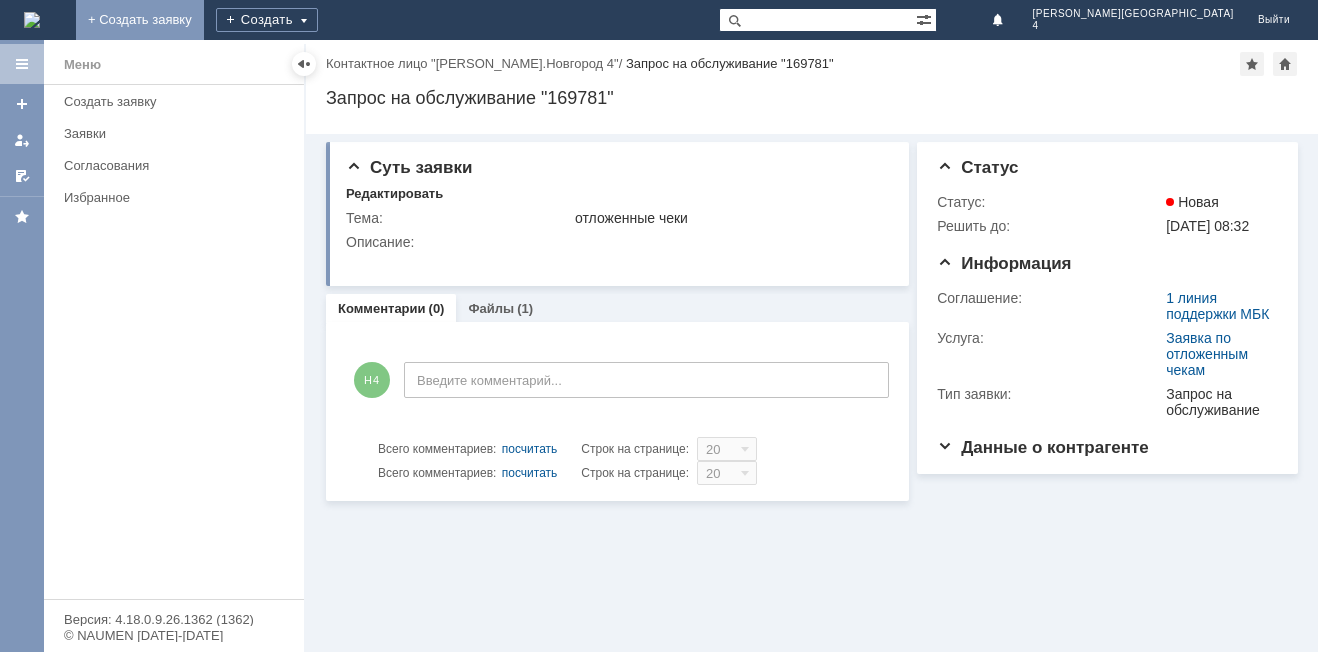 scroll, scrollTop: 0, scrollLeft: 0, axis: both 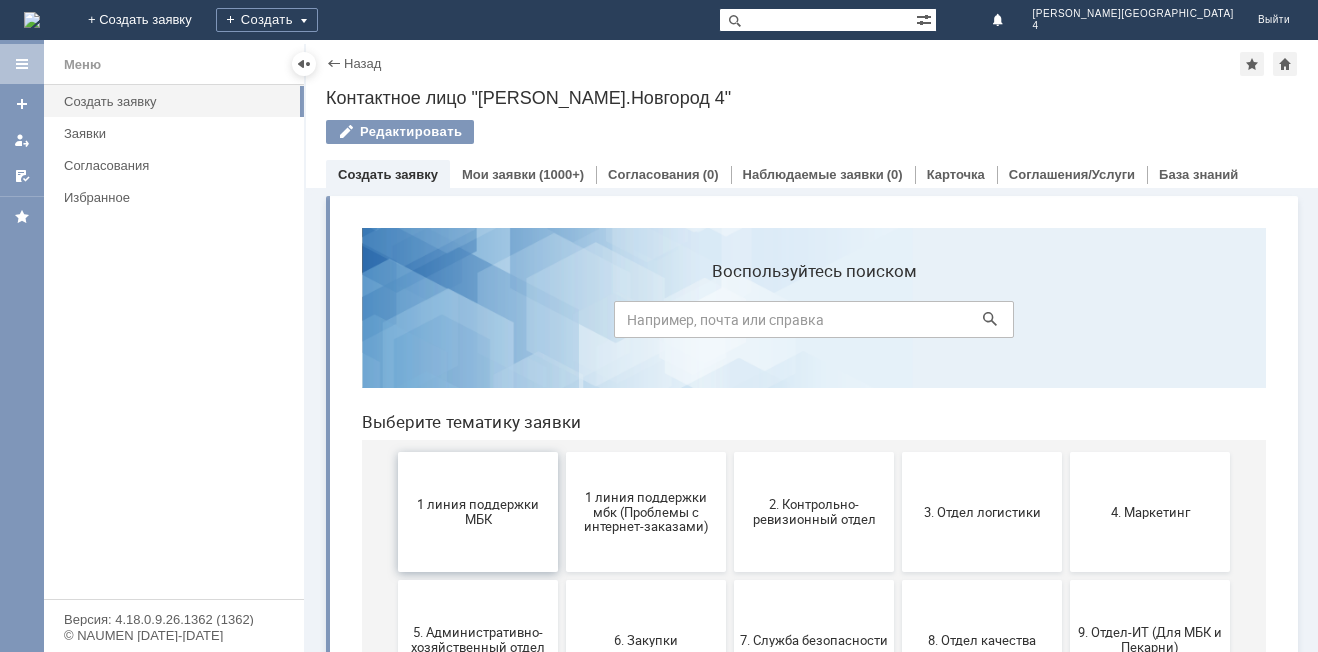 click on "1 линия поддержки МБК" at bounding box center (478, 512) 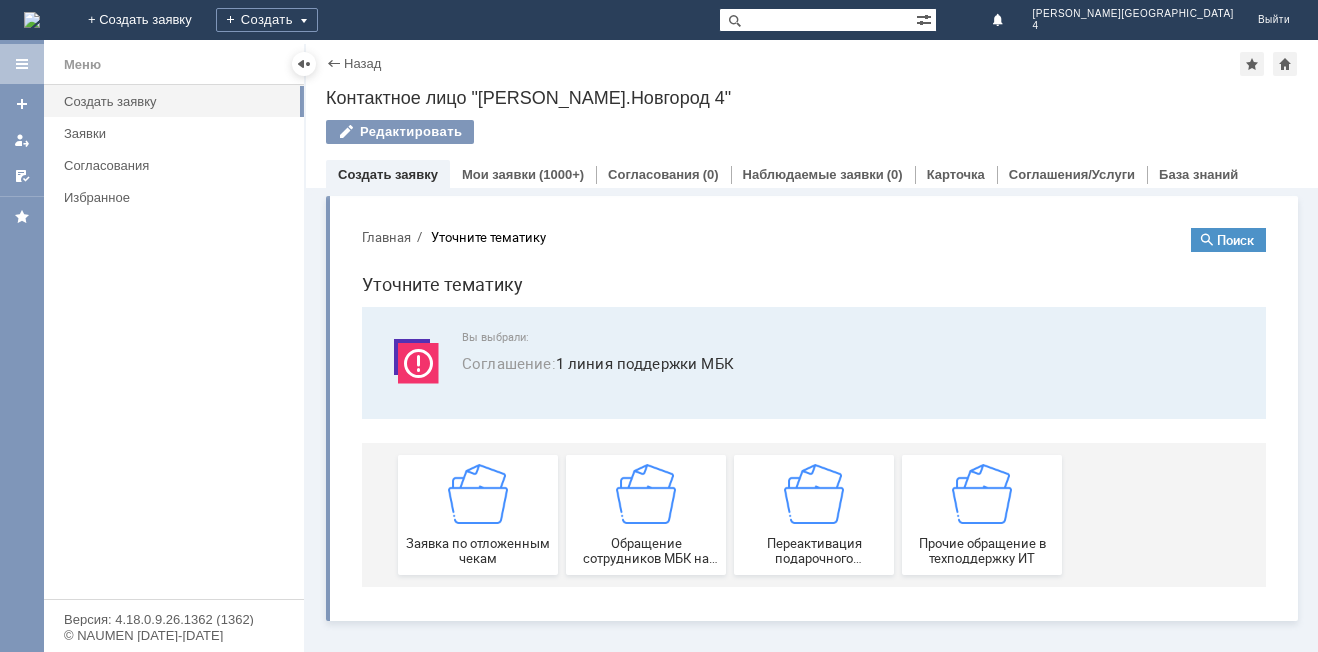 click on "Заявка по отложенным чекам" at bounding box center [478, 551] 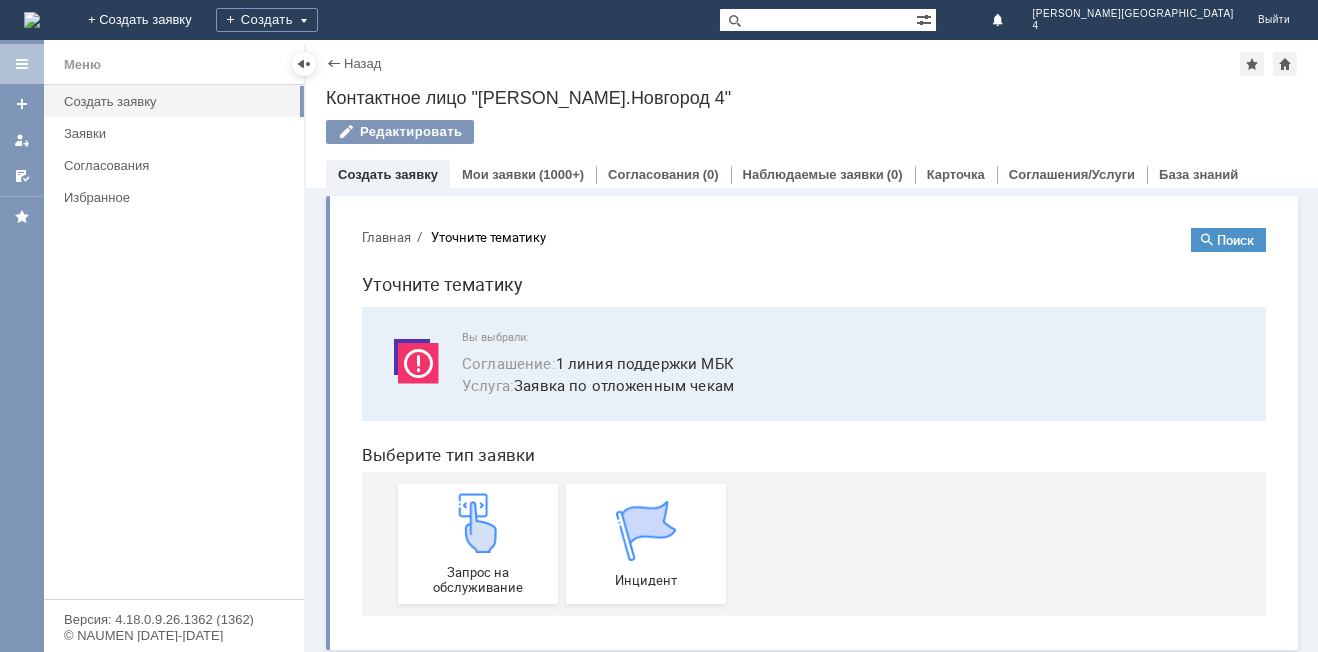 click at bounding box center [478, 523] 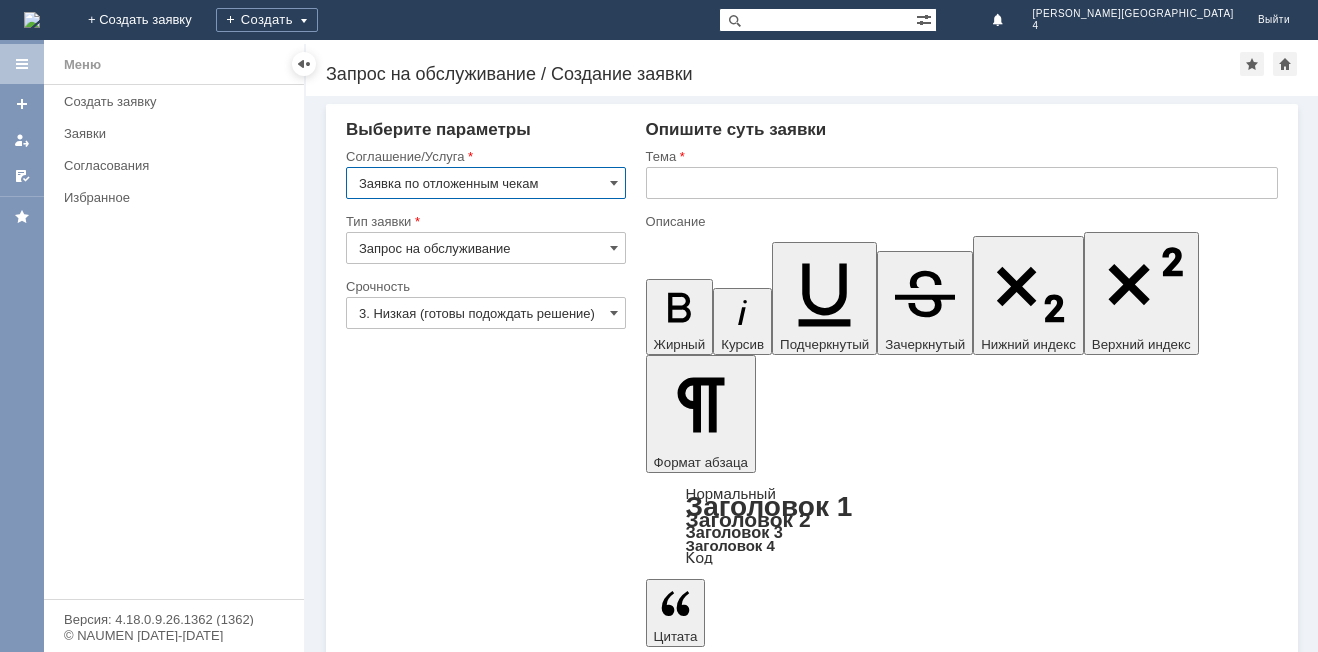 scroll, scrollTop: 0, scrollLeft: 0, axis: both 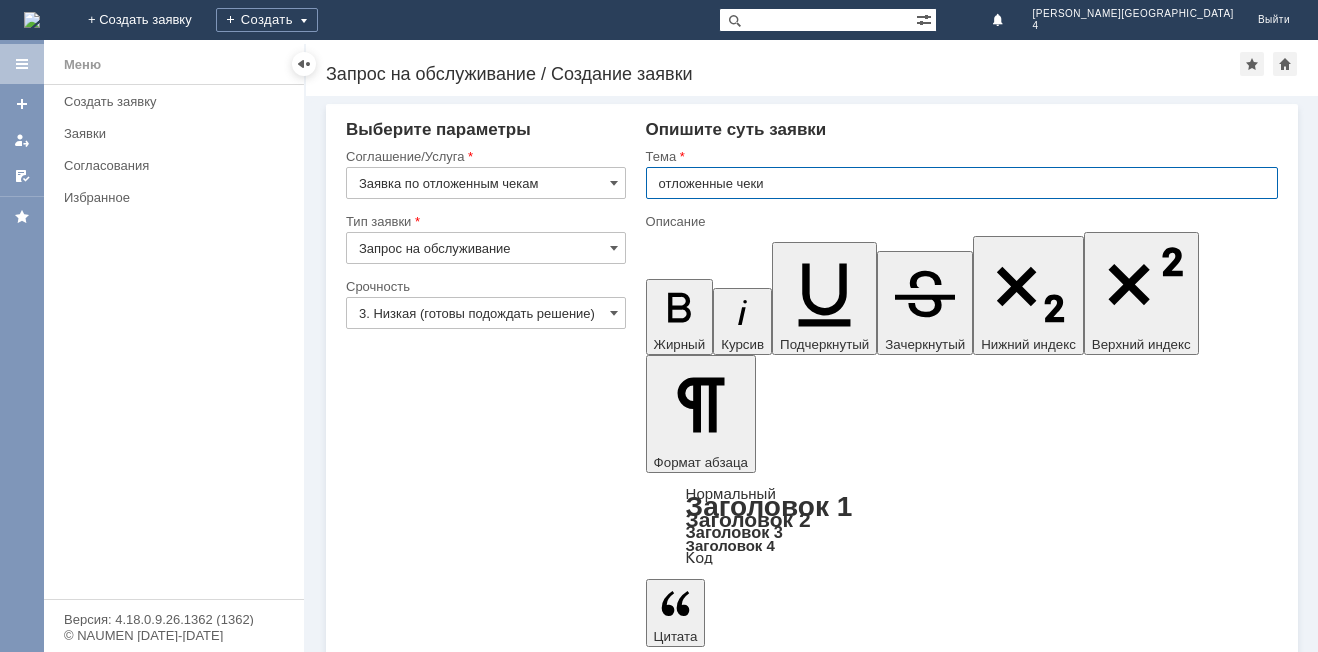 type on "отложенные чеки" 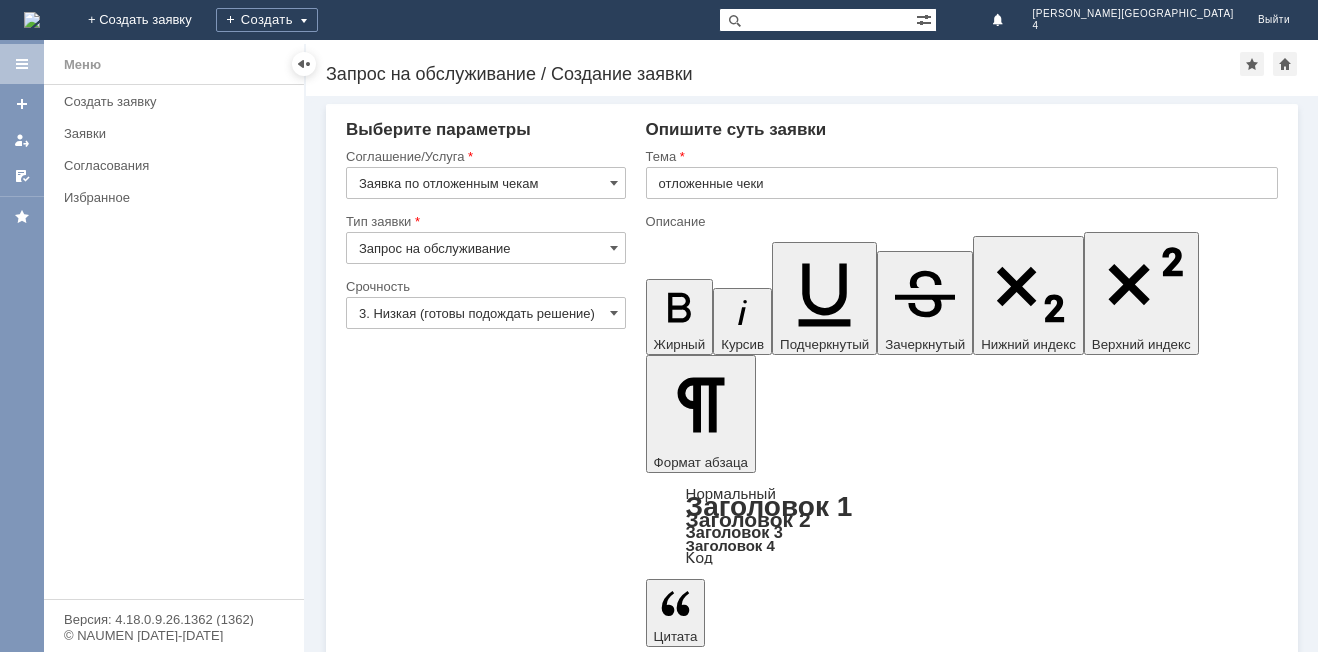 type 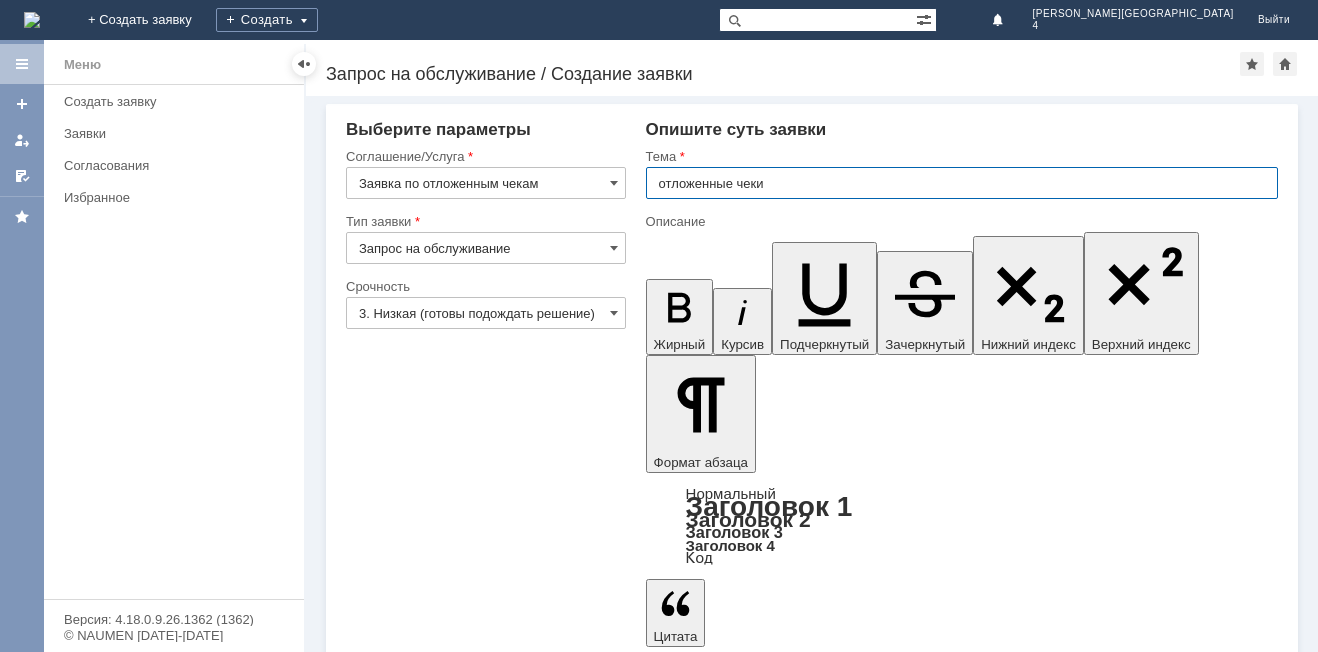 click on "отложенные чеки" at bounding box center [962, 183] 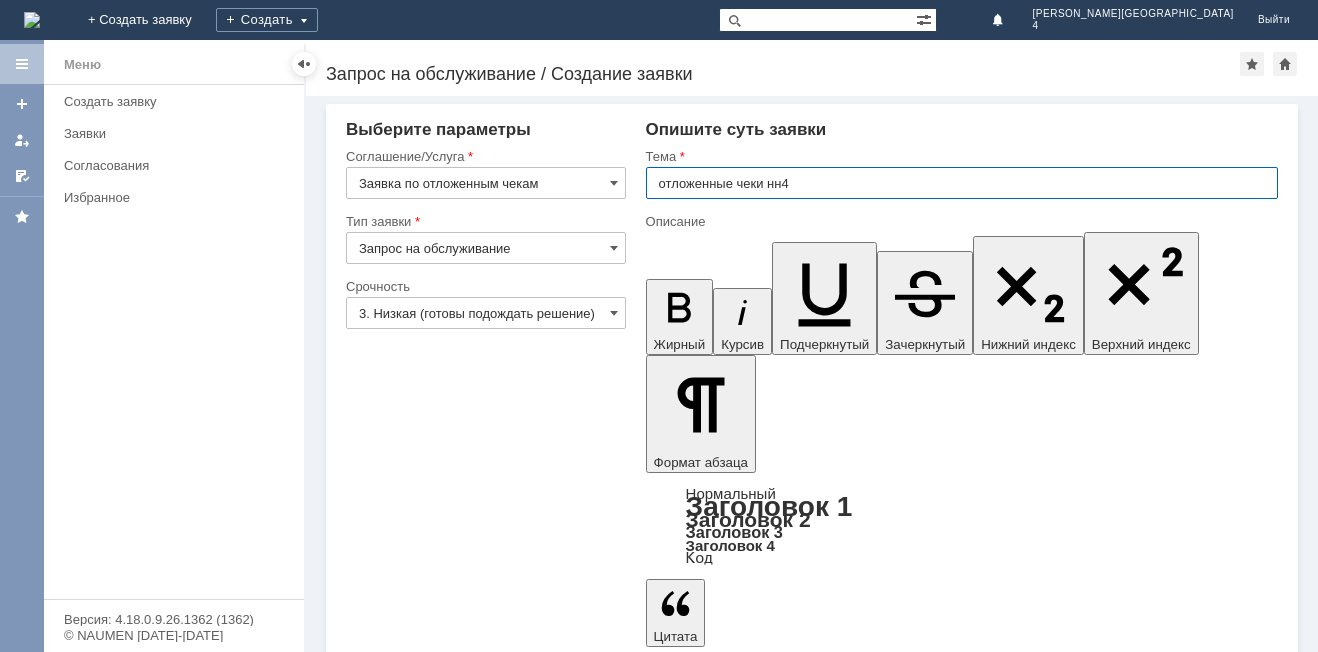 type on "отложенные чеки нн4" 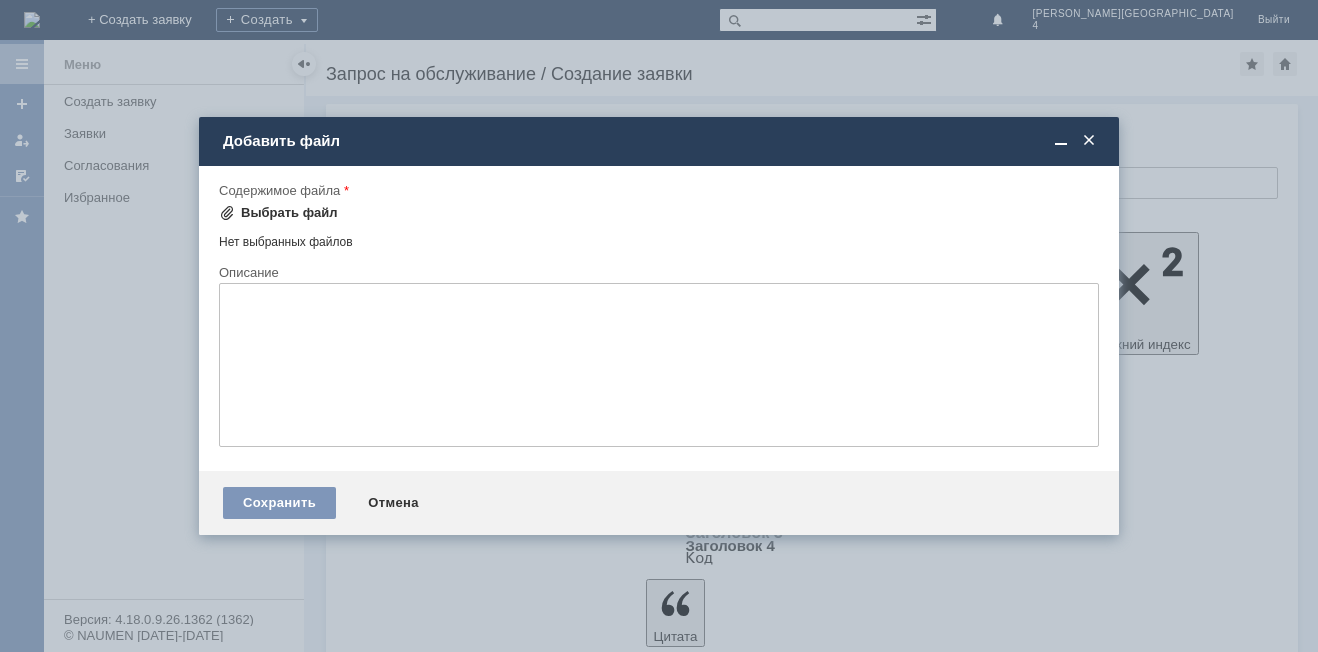 click on "Выбрать файл" at bounding box center [278, 213] 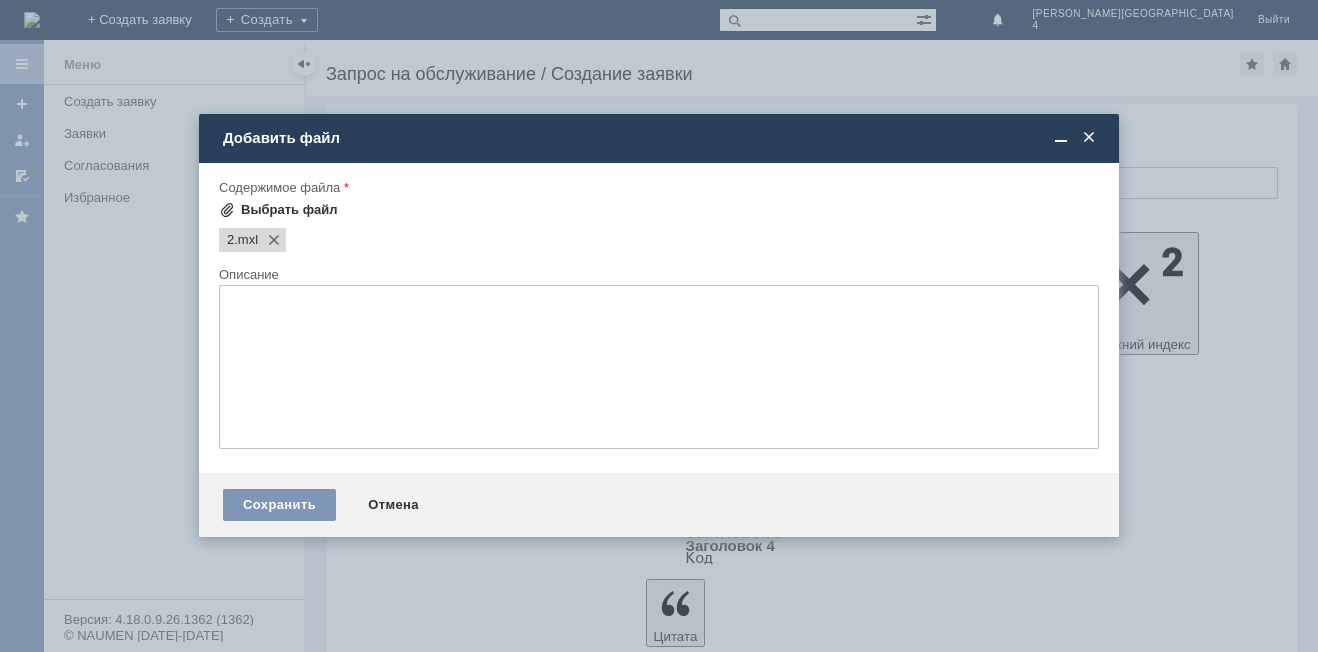 scroll, scrollTop: 0, scrollLeft: 0, axis: both 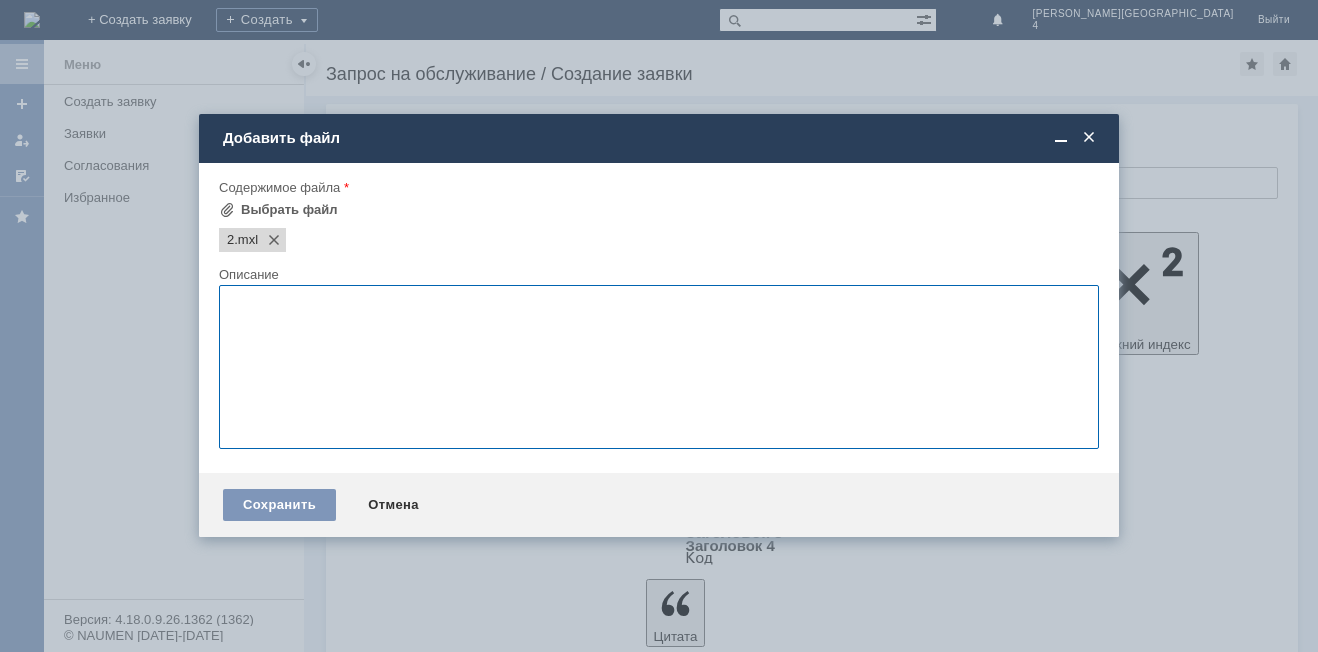 click at bounding box center [659, 367] 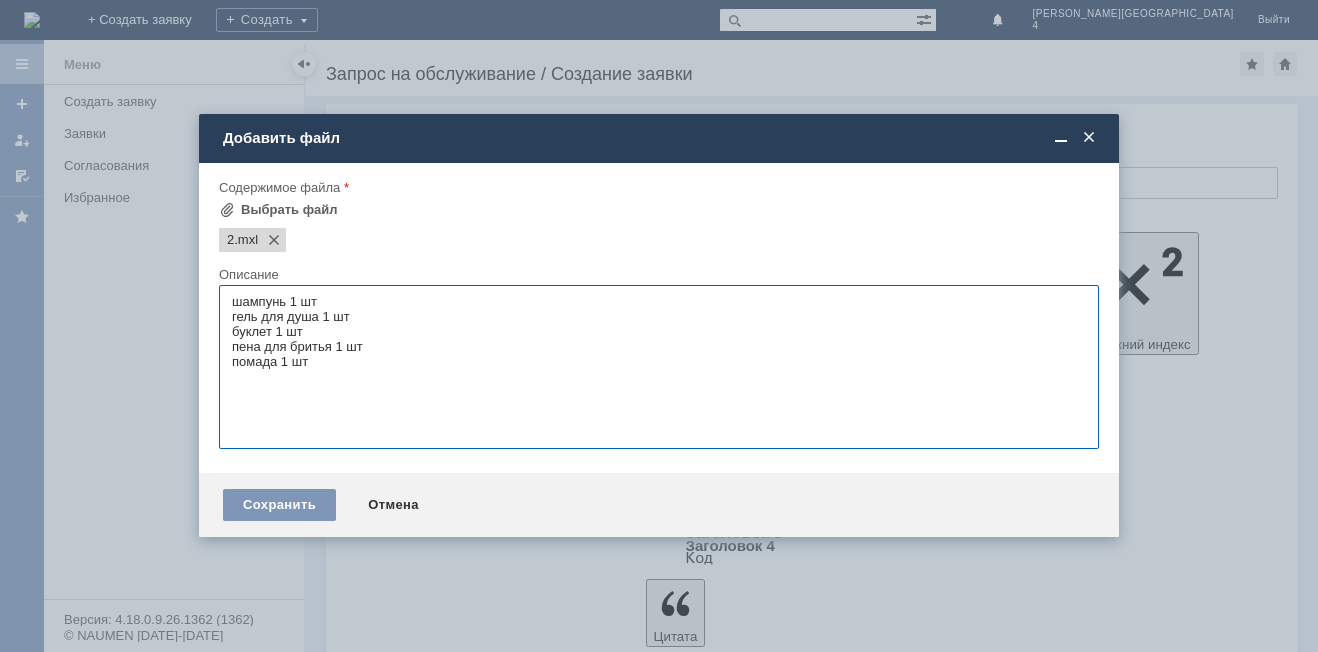 drag, startPoint x: 293, startPoint y: 300, endPoint x: 302, endPoint y: 308, distance: 12.0415945 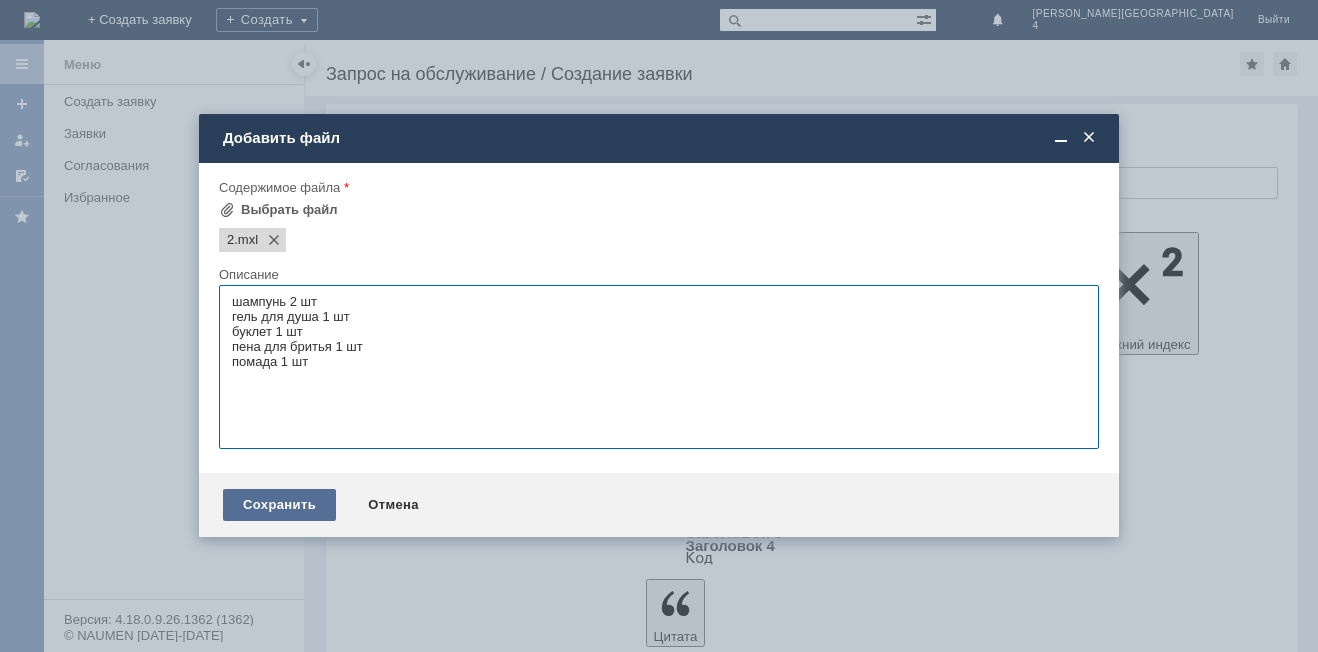 type on "шампунь 2 шт
гель для душа 1 шт
буклет 1 шт
пена для бритья 1 шт
помада 1 шт" 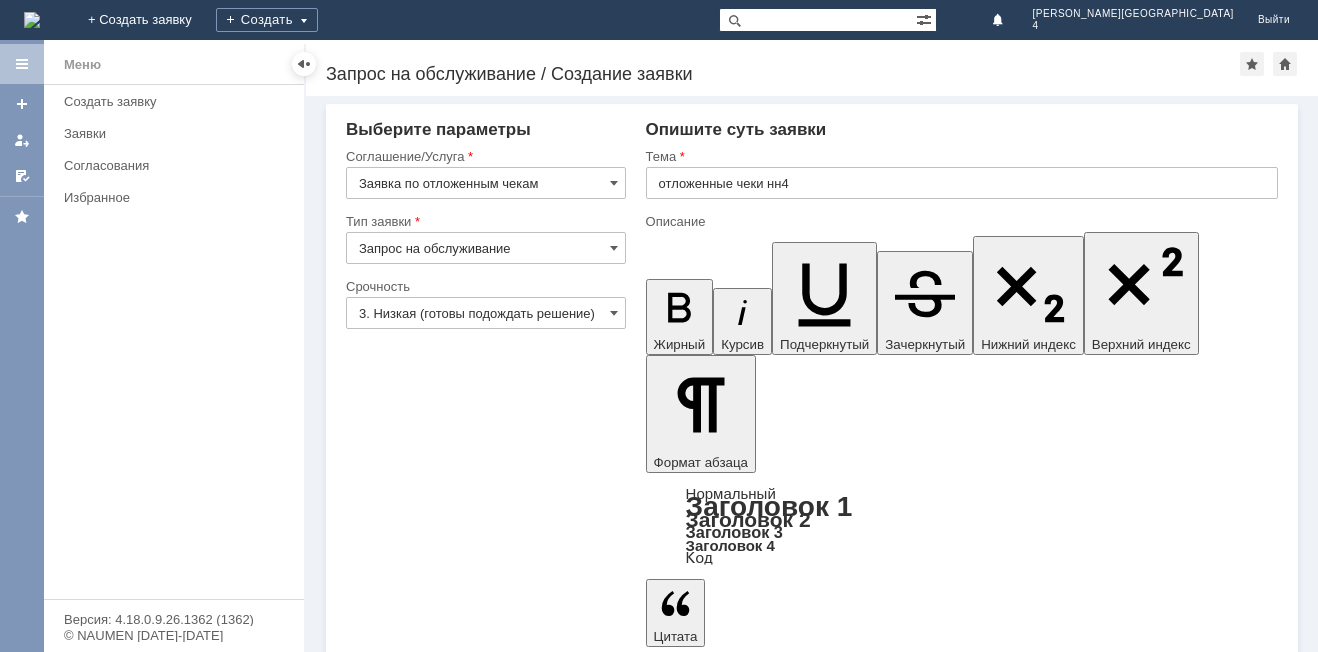 click on "Сохранить" at bounding box center (406, 5055) 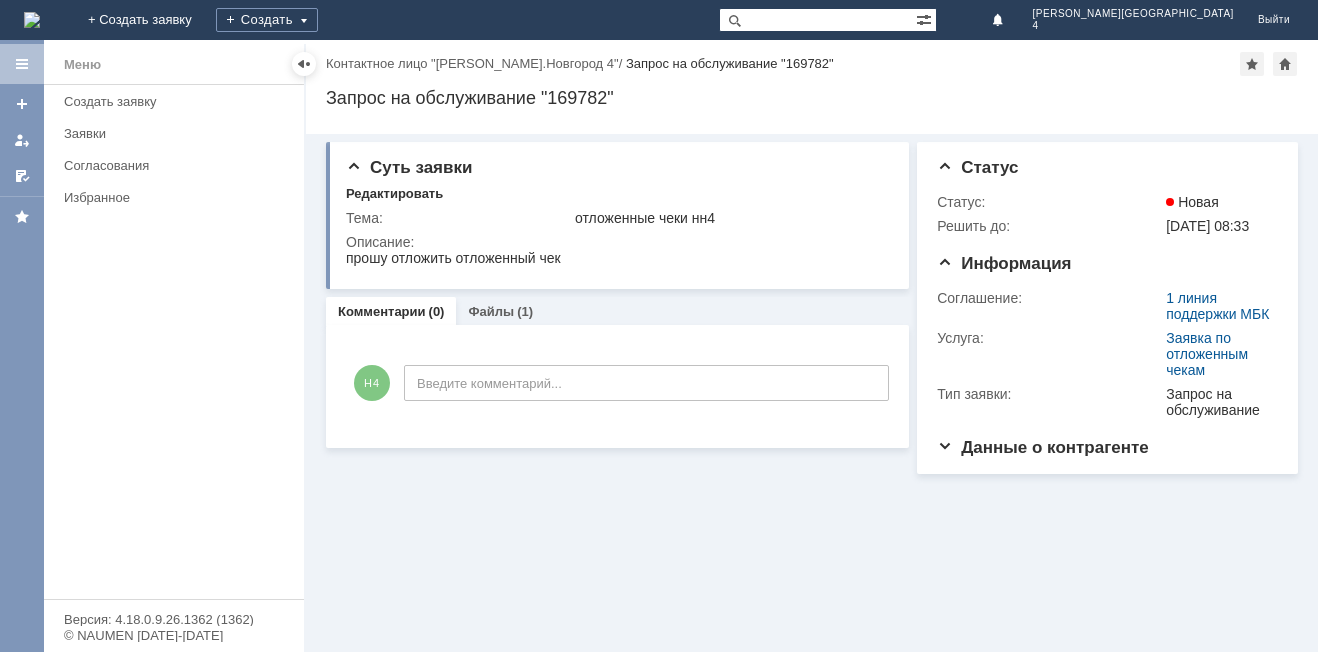 scroll, scrollTop: 0, scrollLeft: 0, axis: both 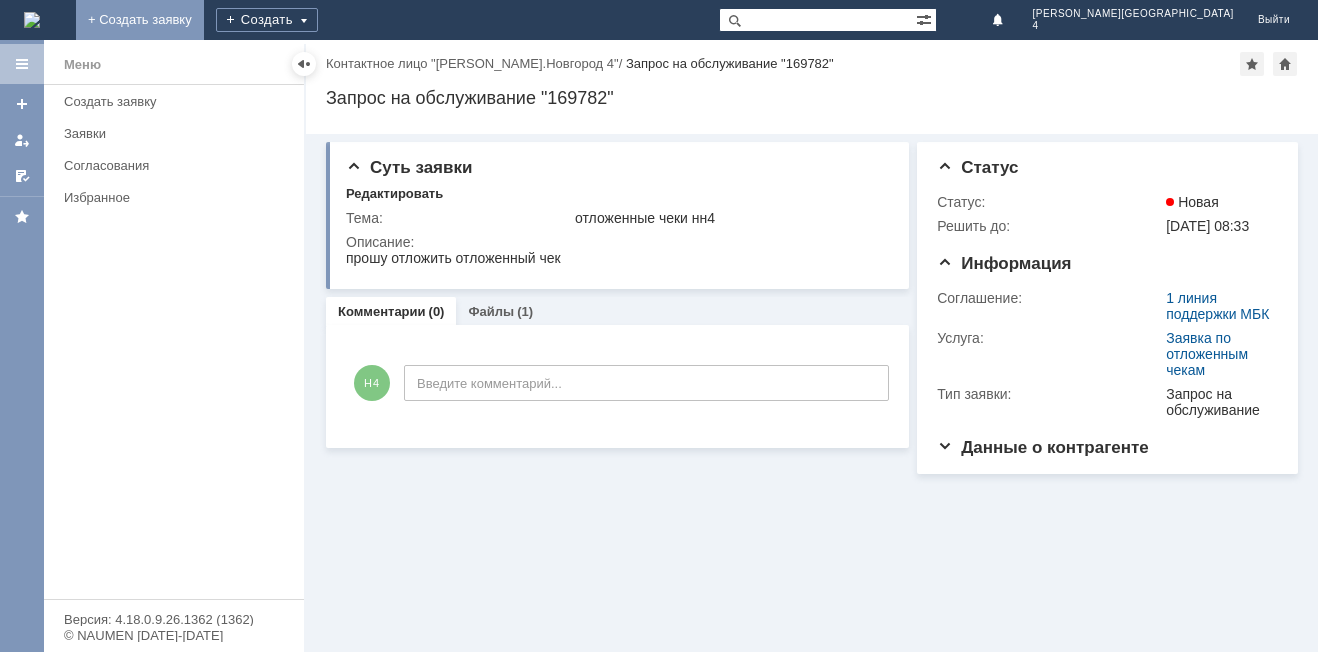 click on "+ Создать заявку" at bounding box center [140, 20] 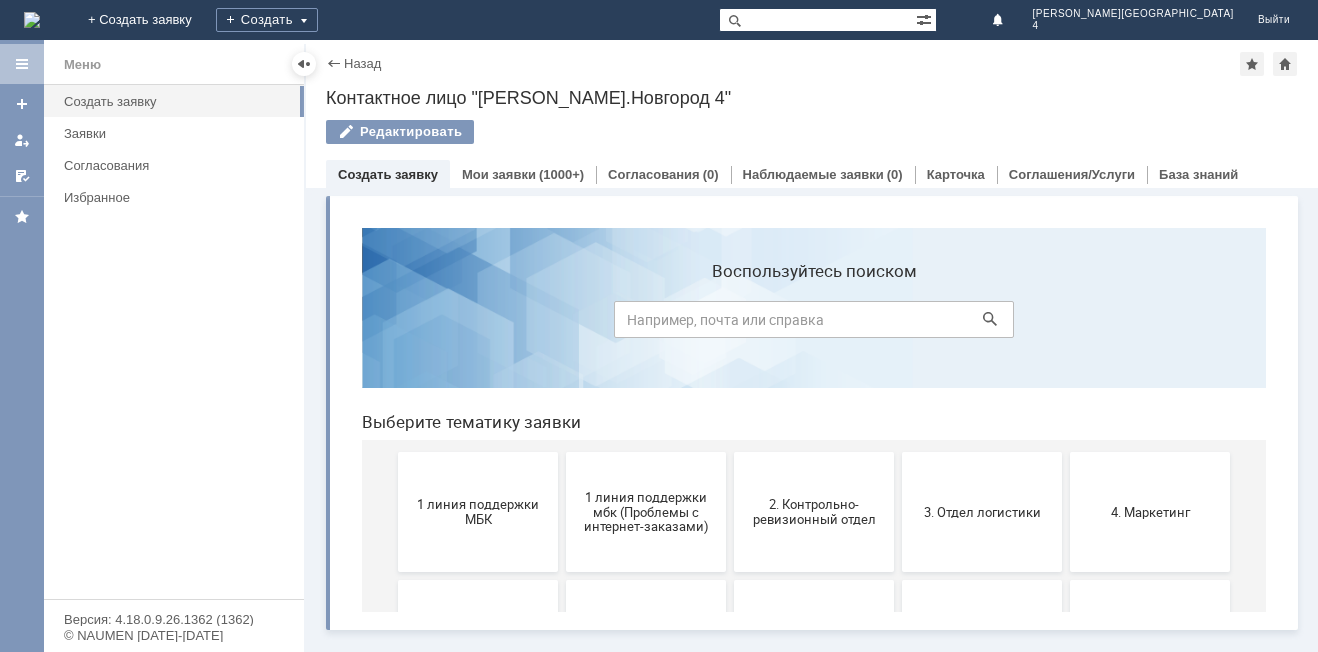 scroll, scrollTop: 0, scrollLeft: 0, axis: both 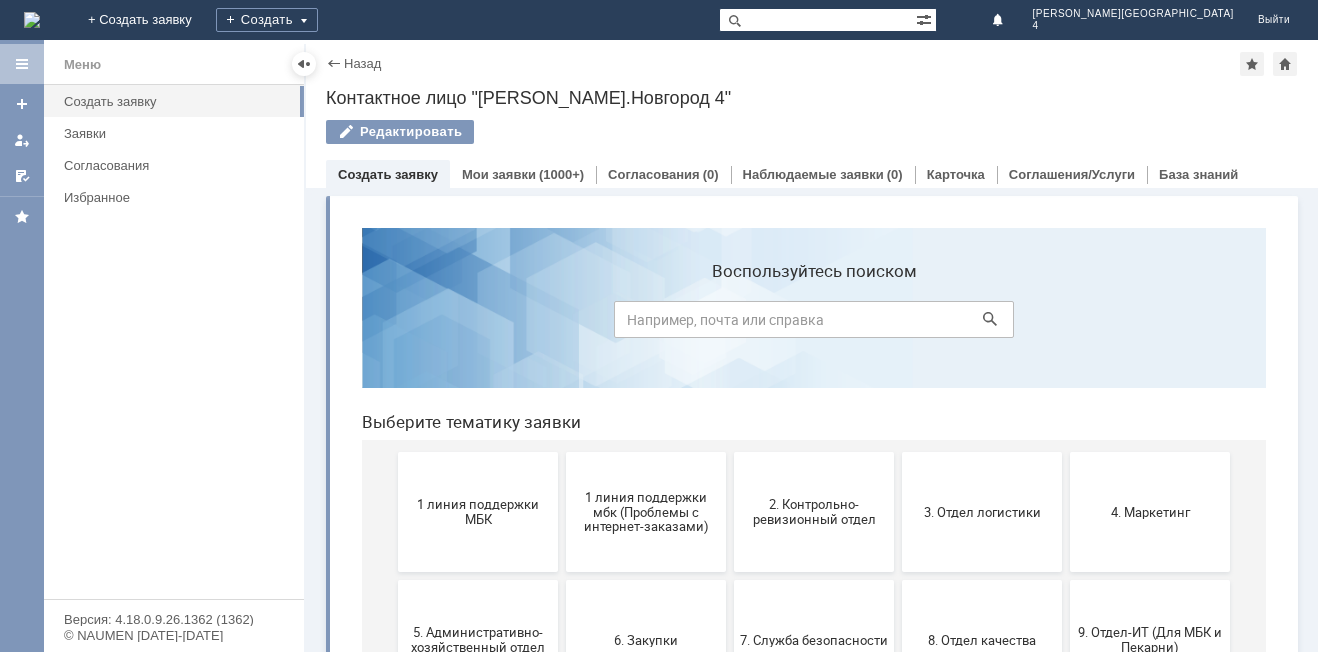 click on "1 линия поддержки МБК" at bounding box center (478, 512) 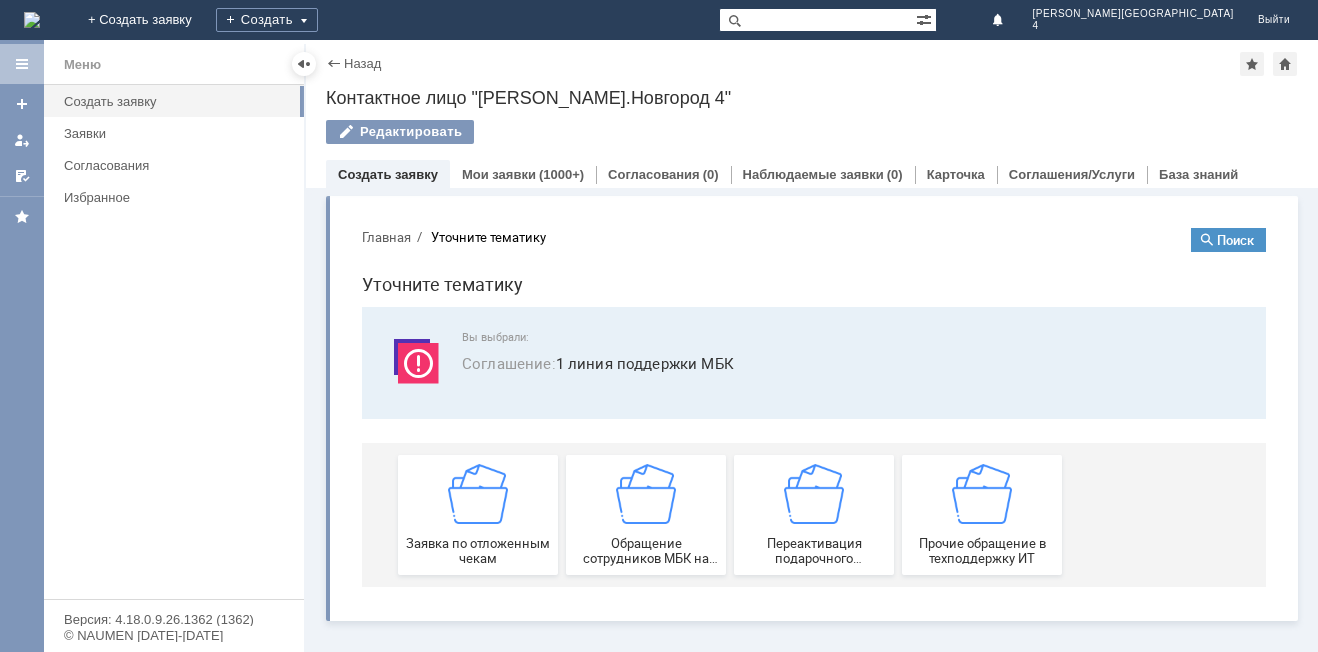 click on "Заявка по отложенным чекам" at bounding box center (478, 515) 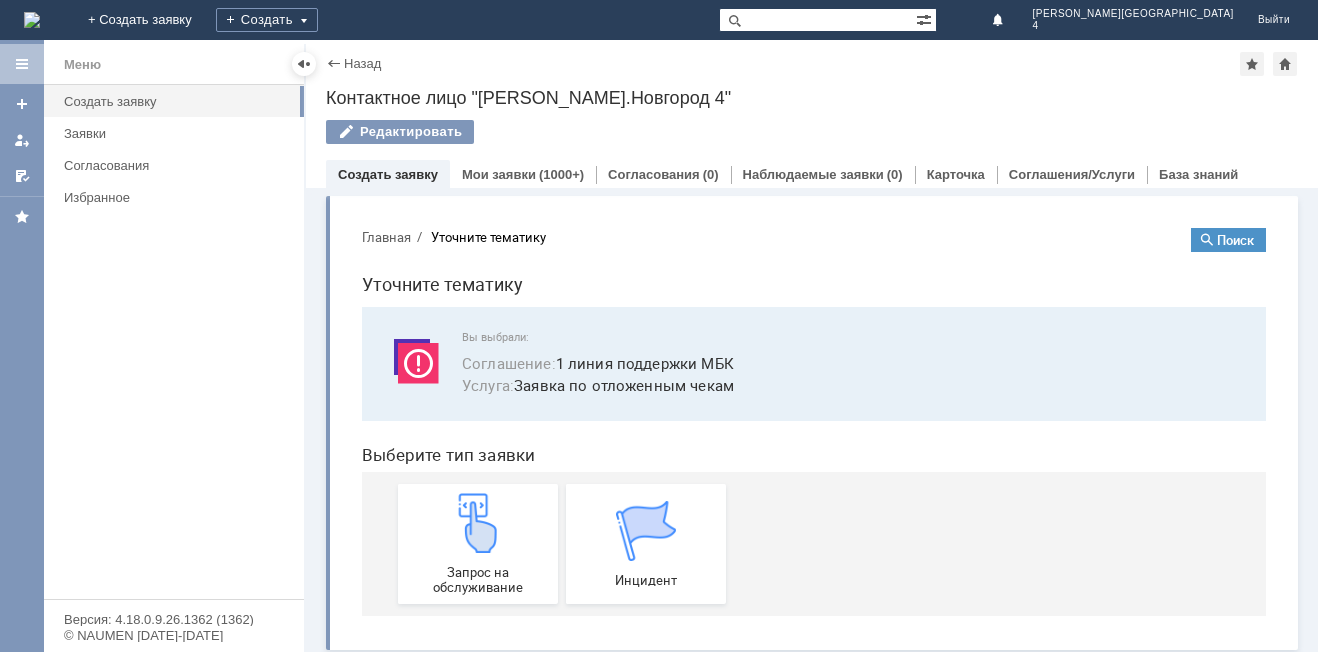 click on "Запрос на обслуживание" at bounding box center (478, 544) 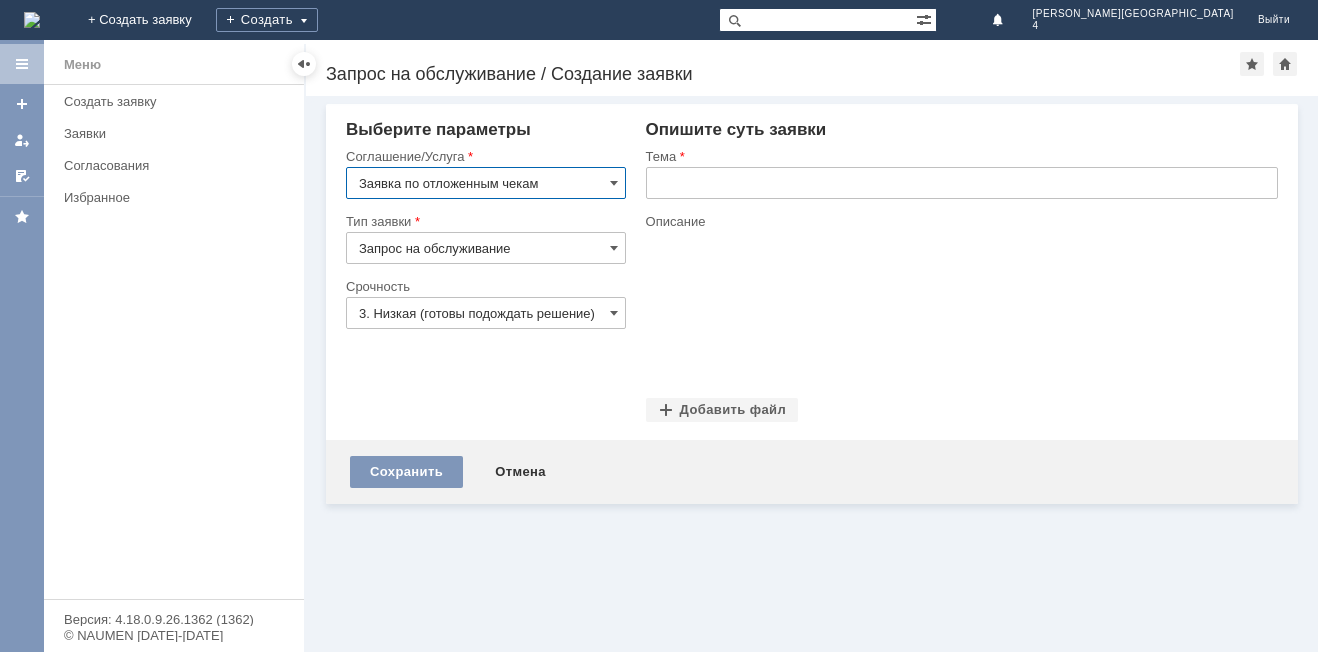 scroll, scrollTop: 0, scrollLeft: 0, axis: both 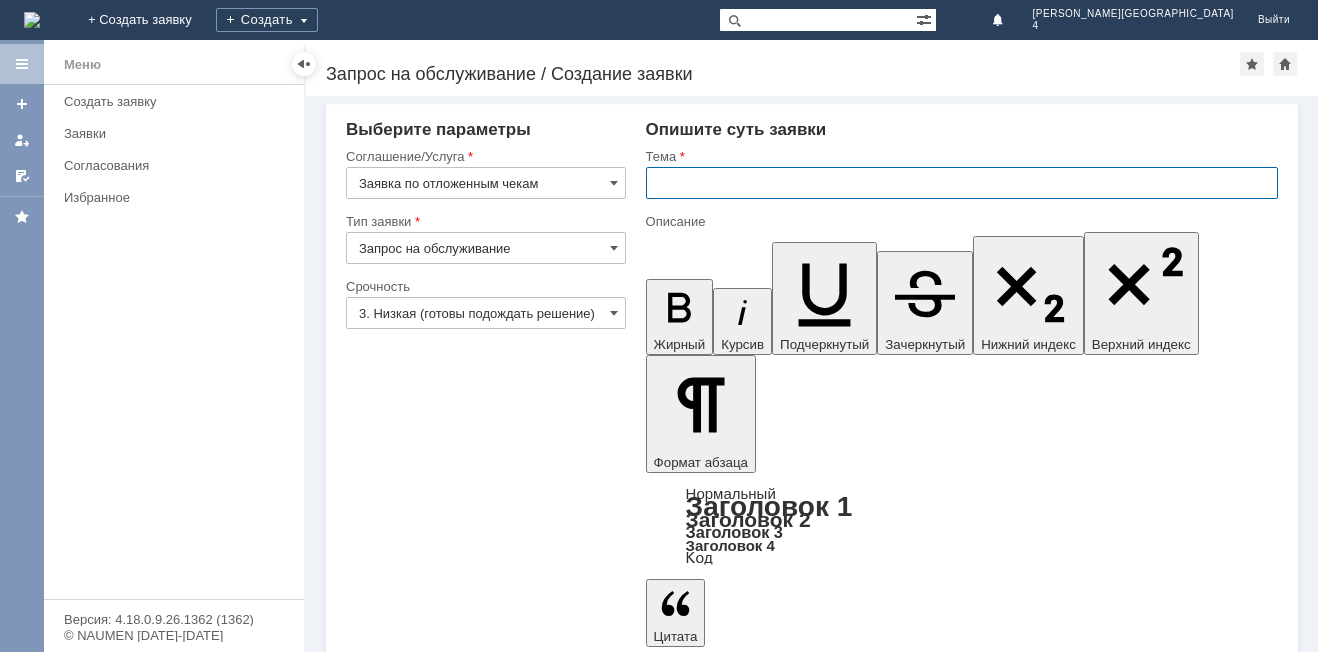 click at bounding box center (962, 183) 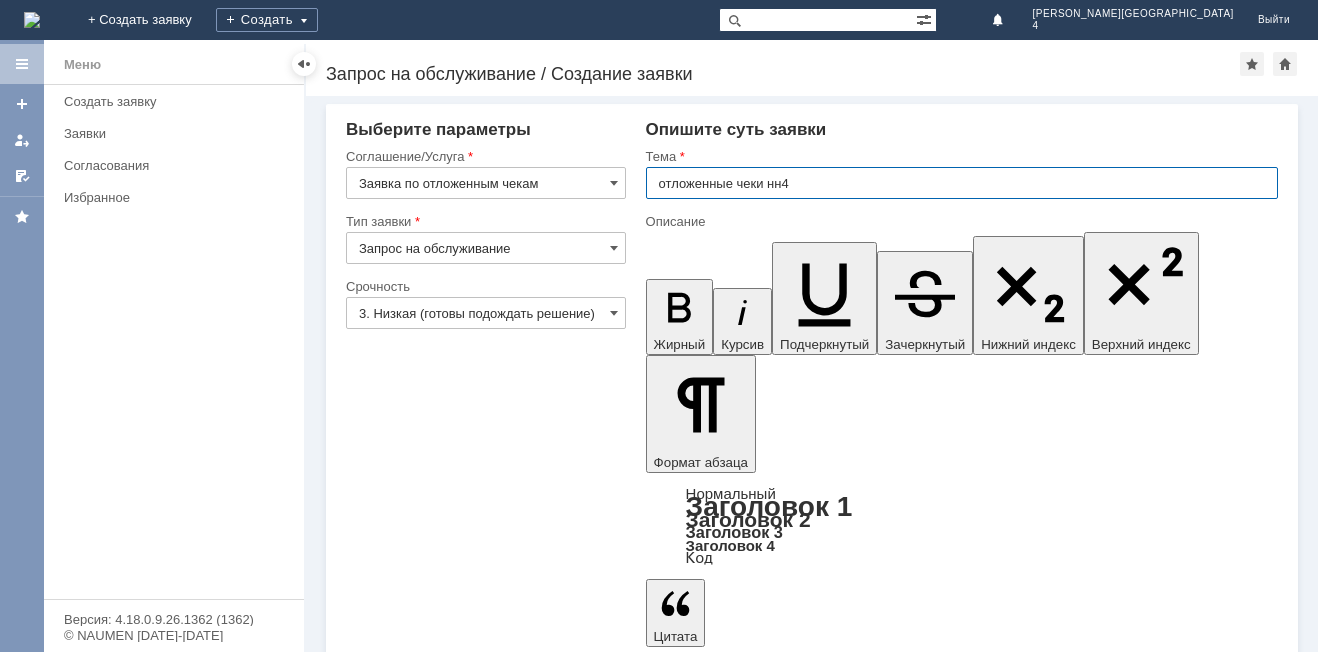 type on "отложенные чеки нн4" 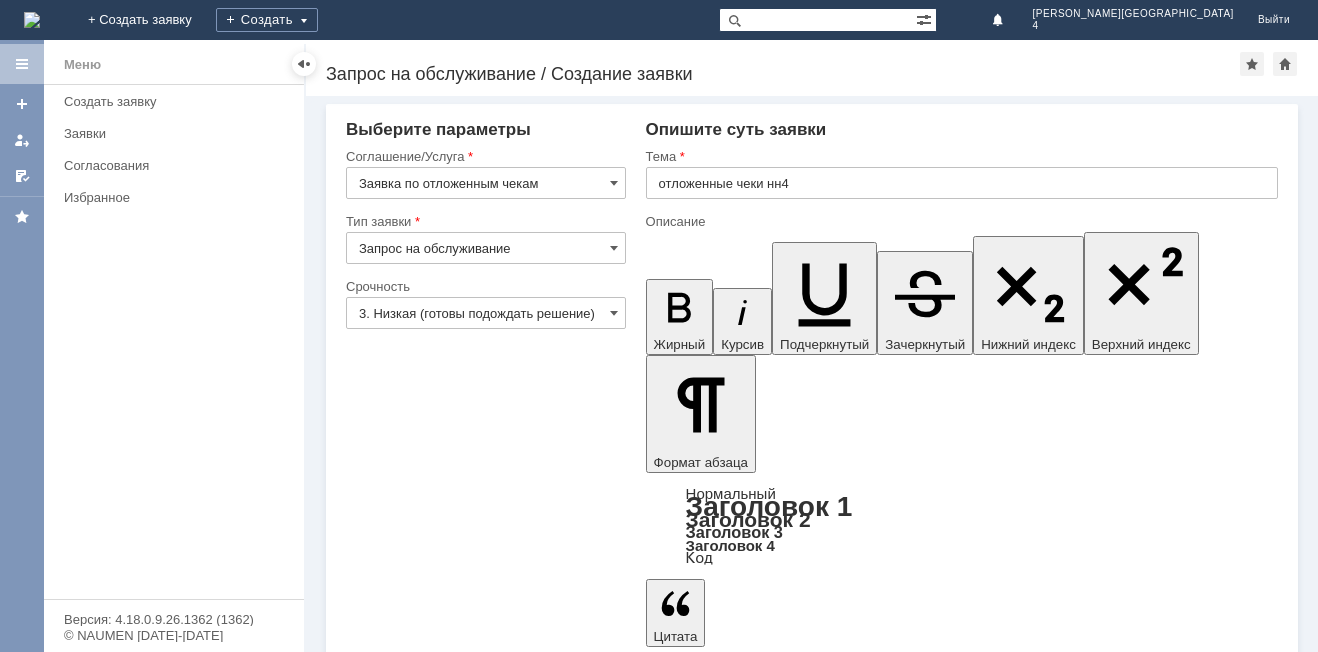 type 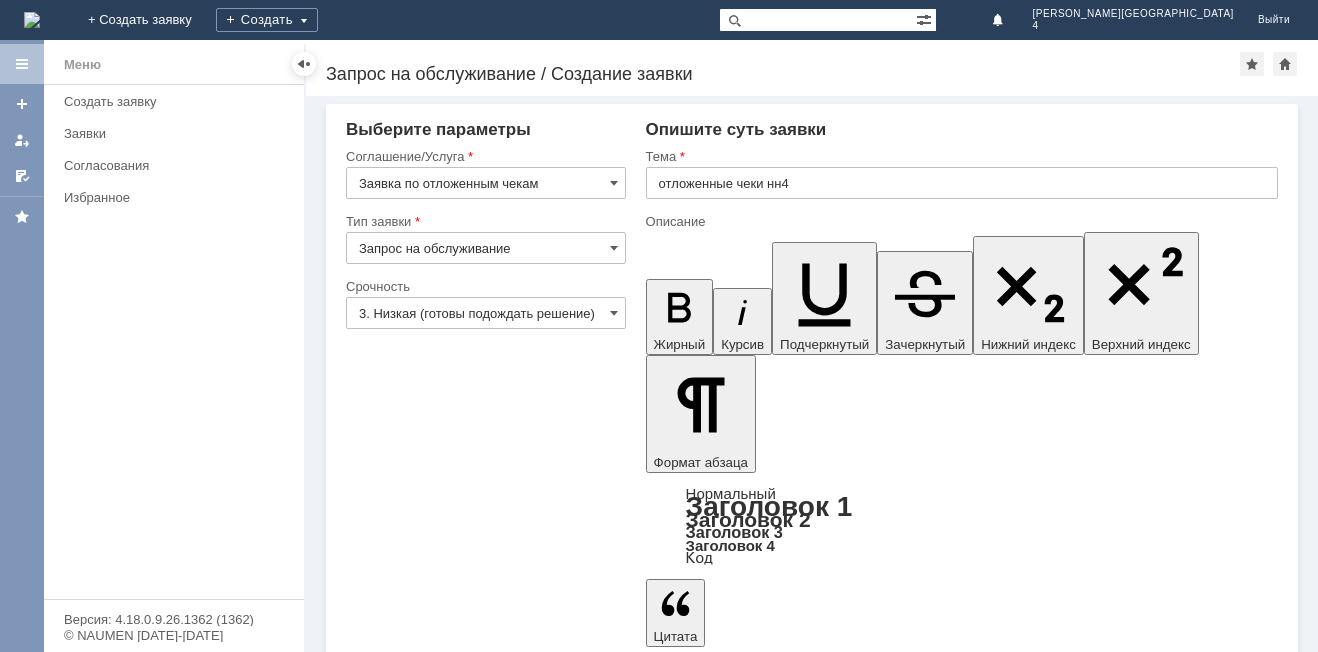 click at bounding box center [962, 4906] 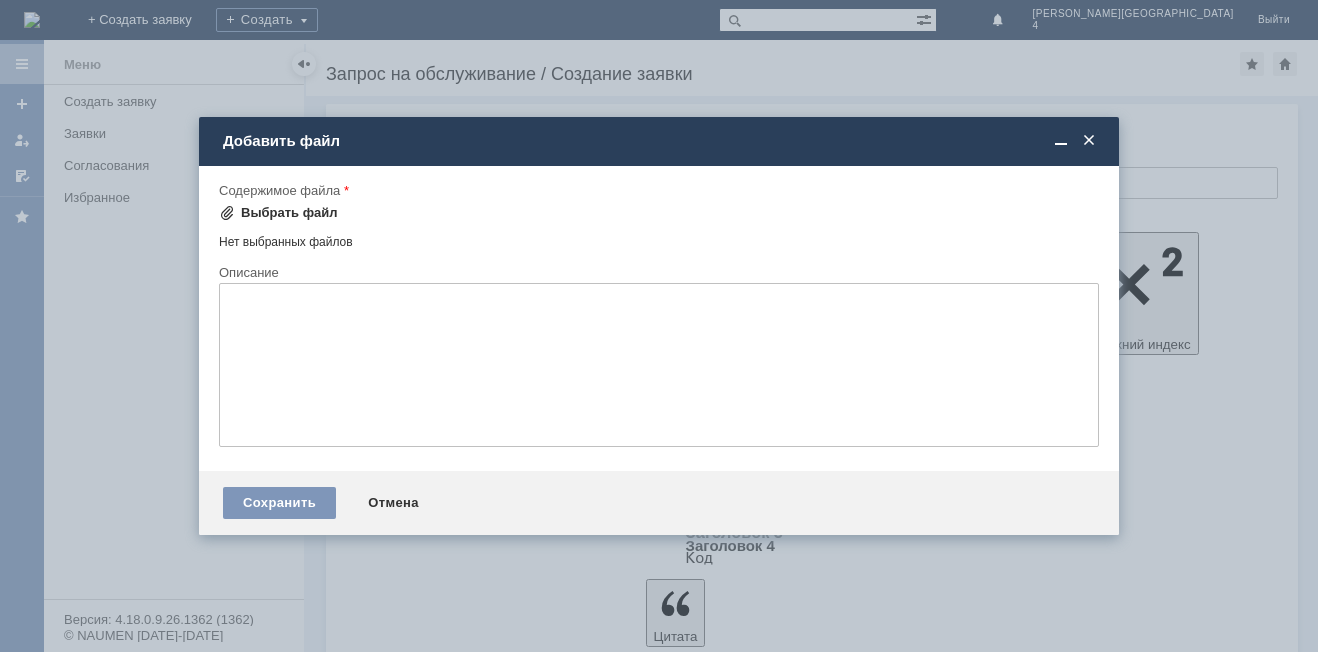click on "Выбрать файл" at bounding box center [289, 213] 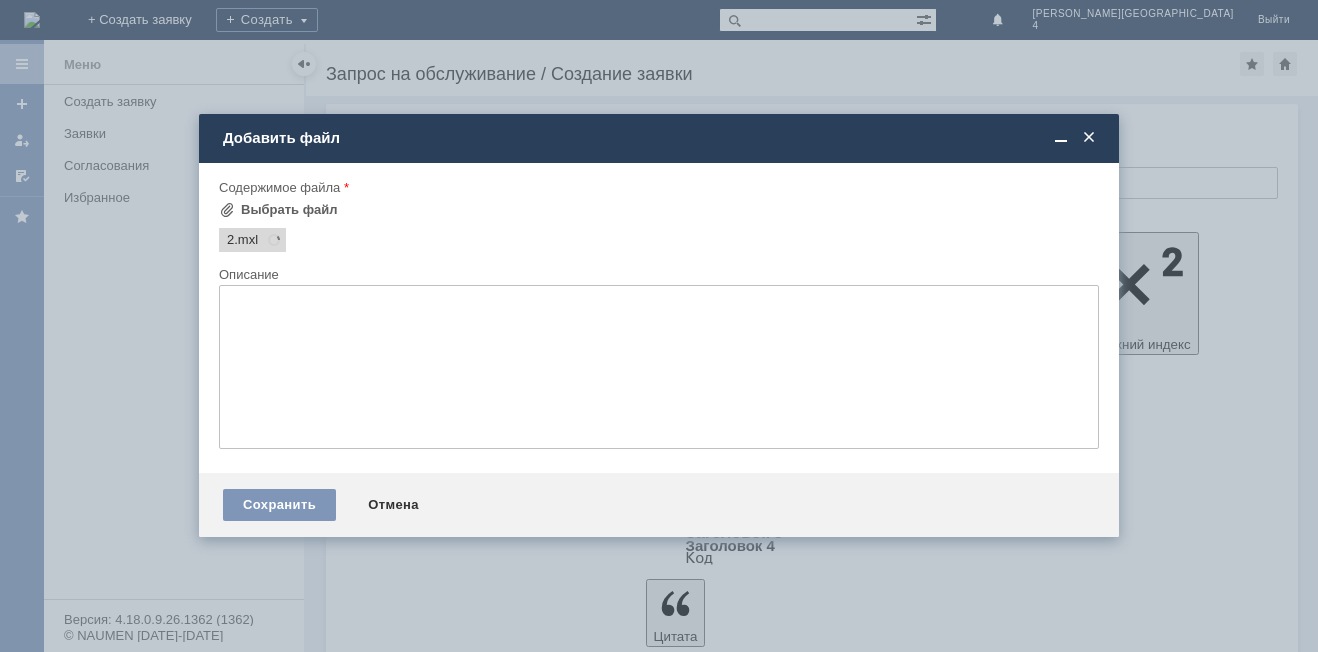 scroll, scrollTop: 0, scrollLeft: 0, axis: both 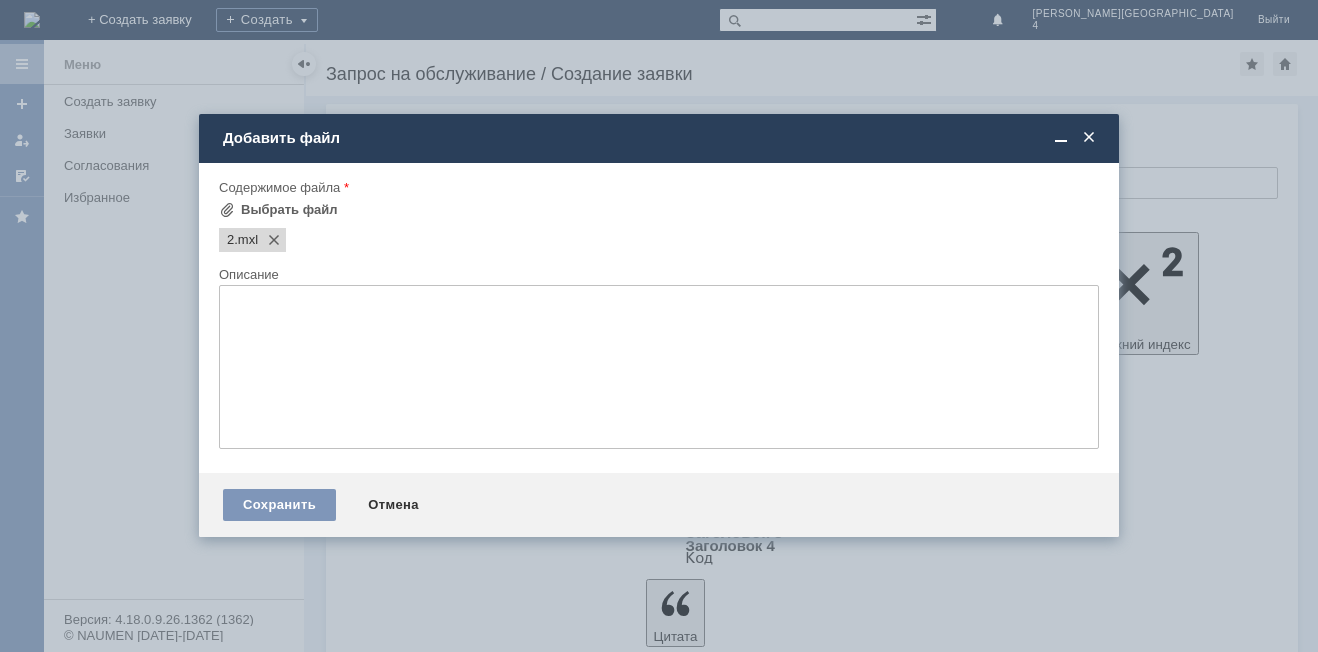 click at bounding box center (659, 367) 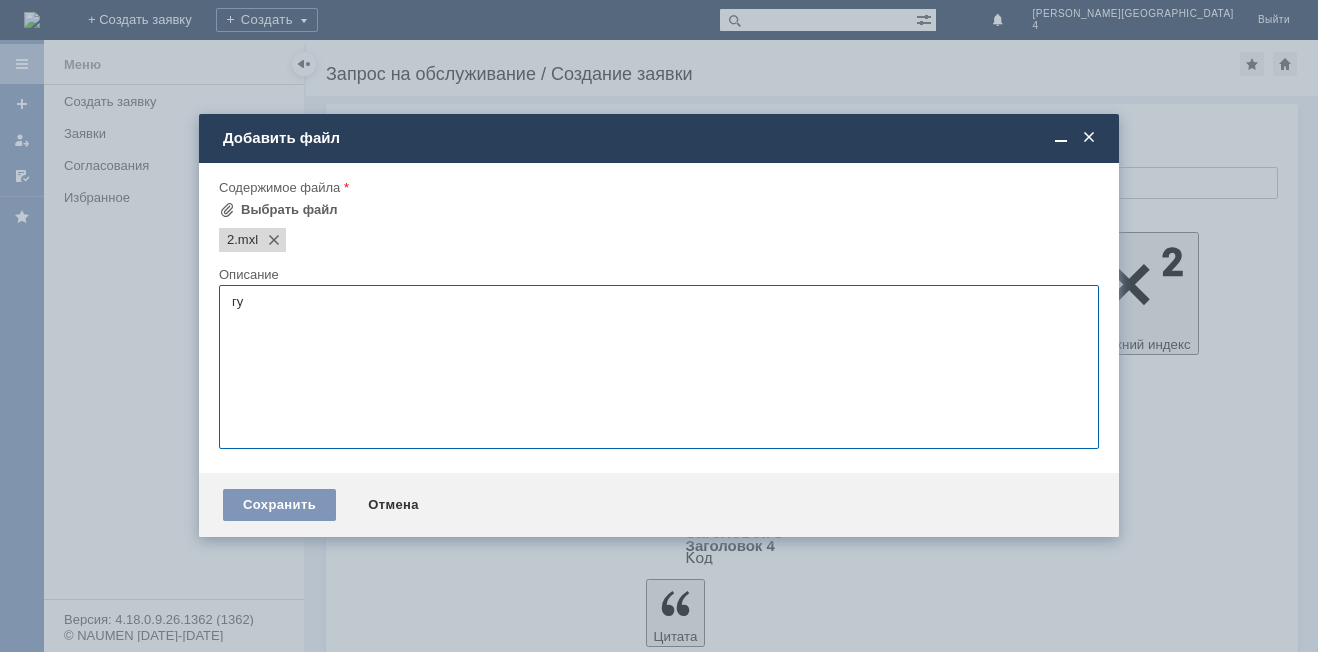 type on "г" 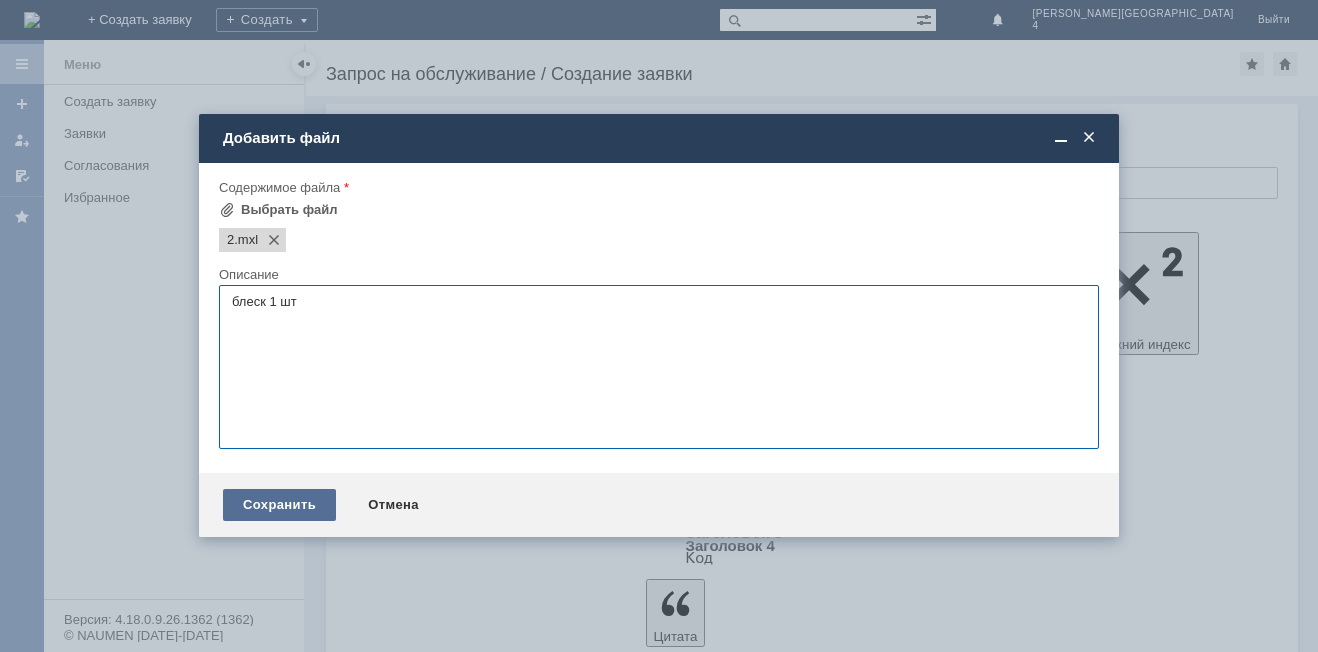 type on "блеск 1 шт" 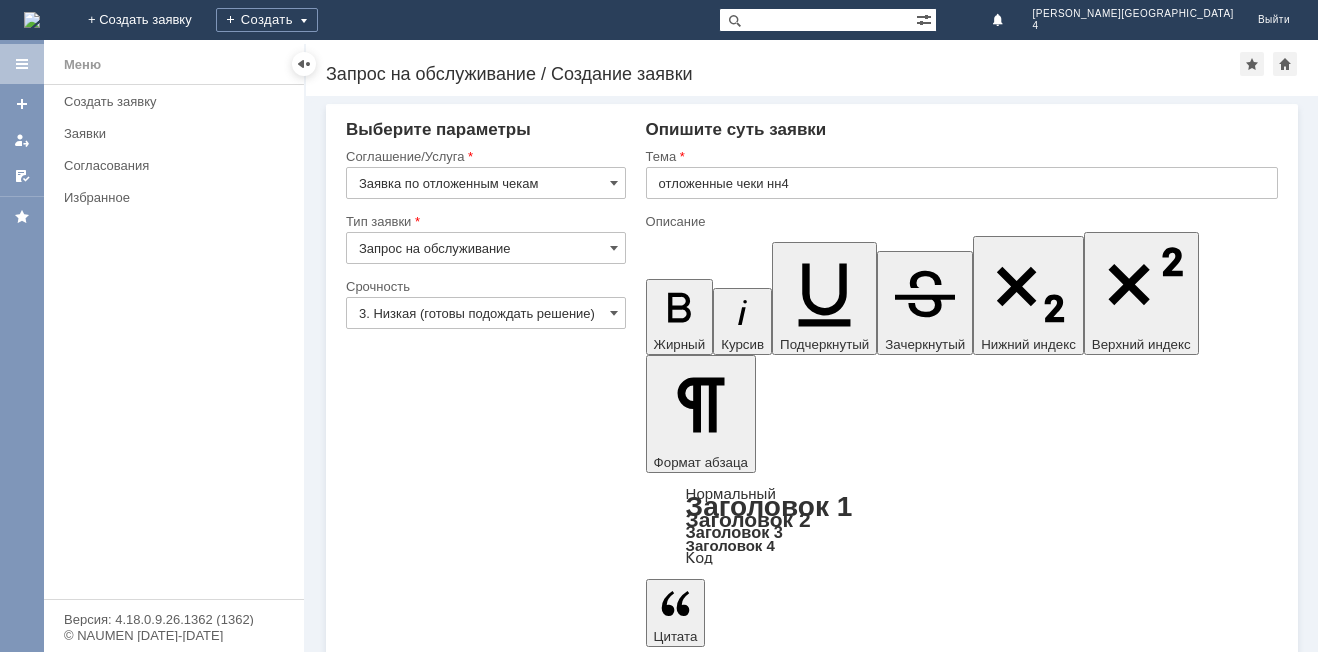 click on "Сохранить" at bounding box center [406, 5055] 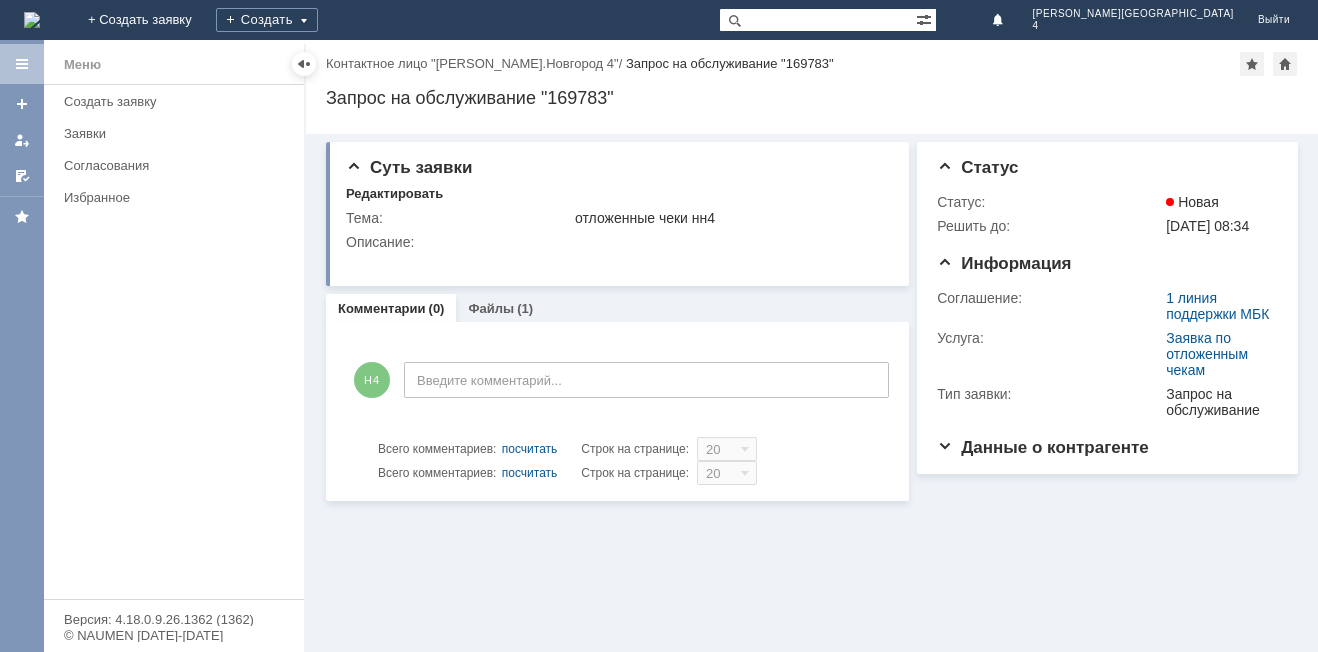 scroll, scrollTop: 0, scrollLeft: 0, axis: both 